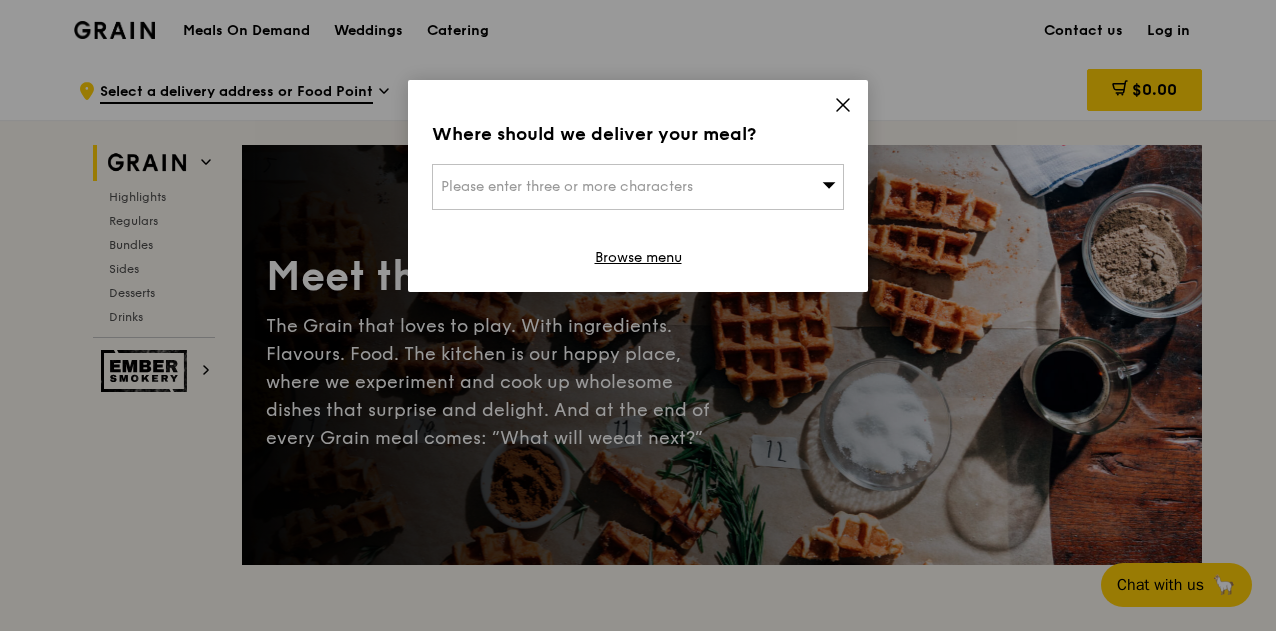 scroll, scrollTop: 0, scrollLeft: 0, axis: both 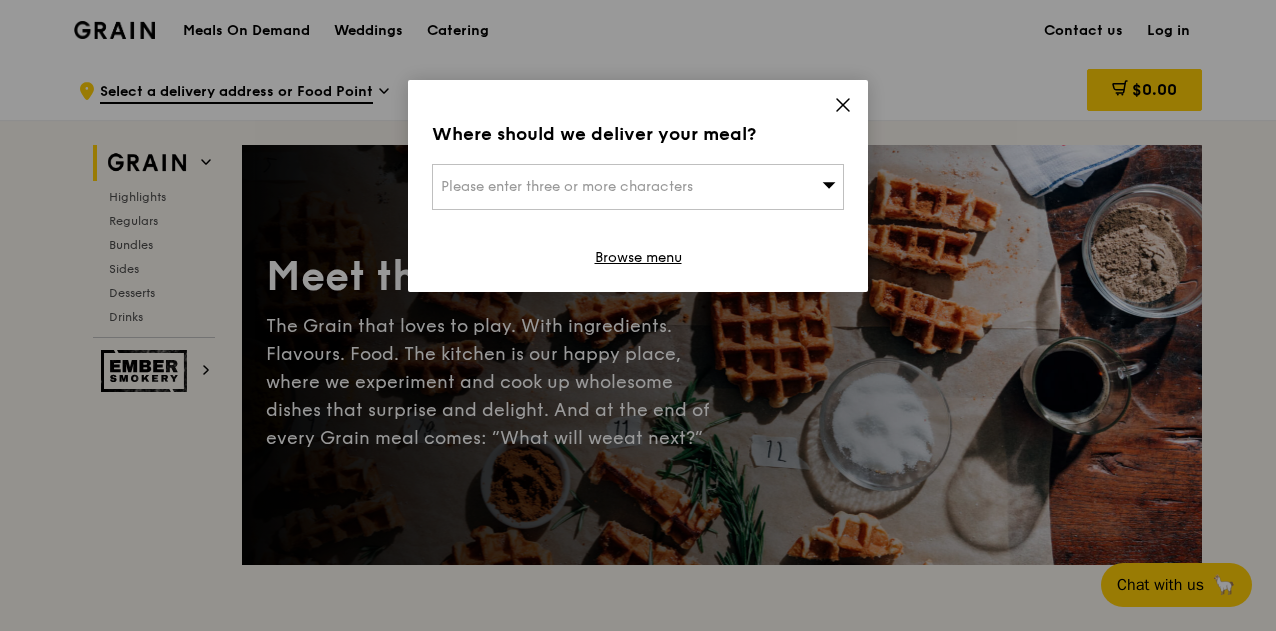 click 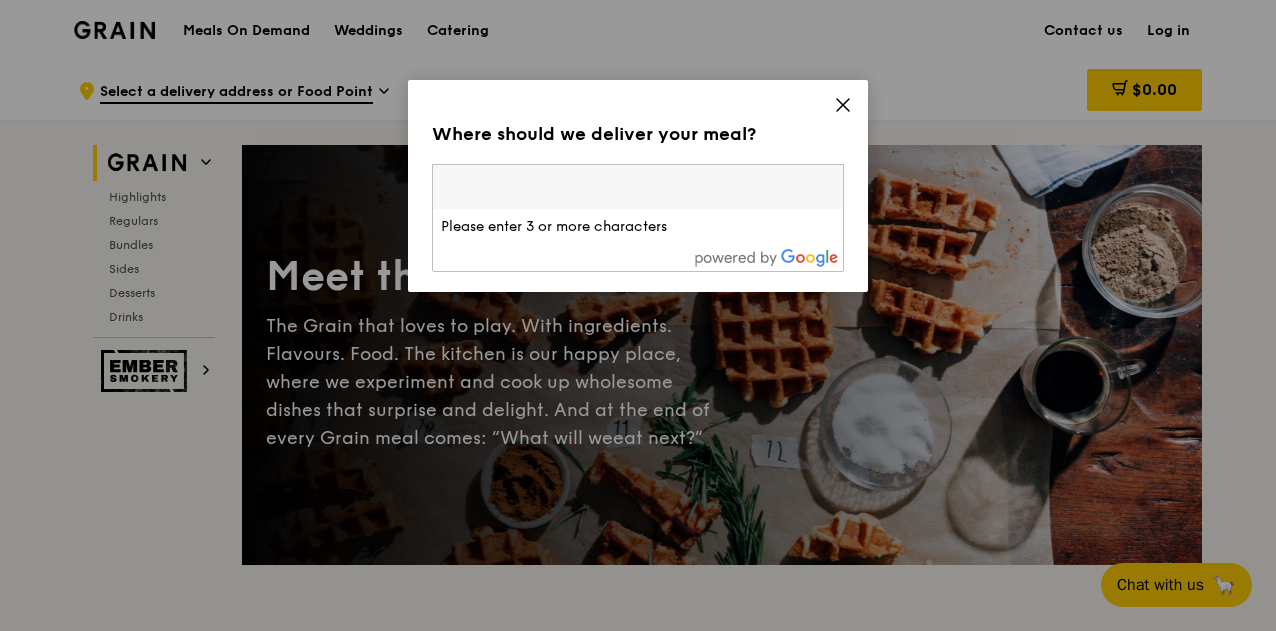 drag, startPoint x: 822, startPoint y: 183, endPoint x: 828, endPoint y: 168, distance: 16.155495 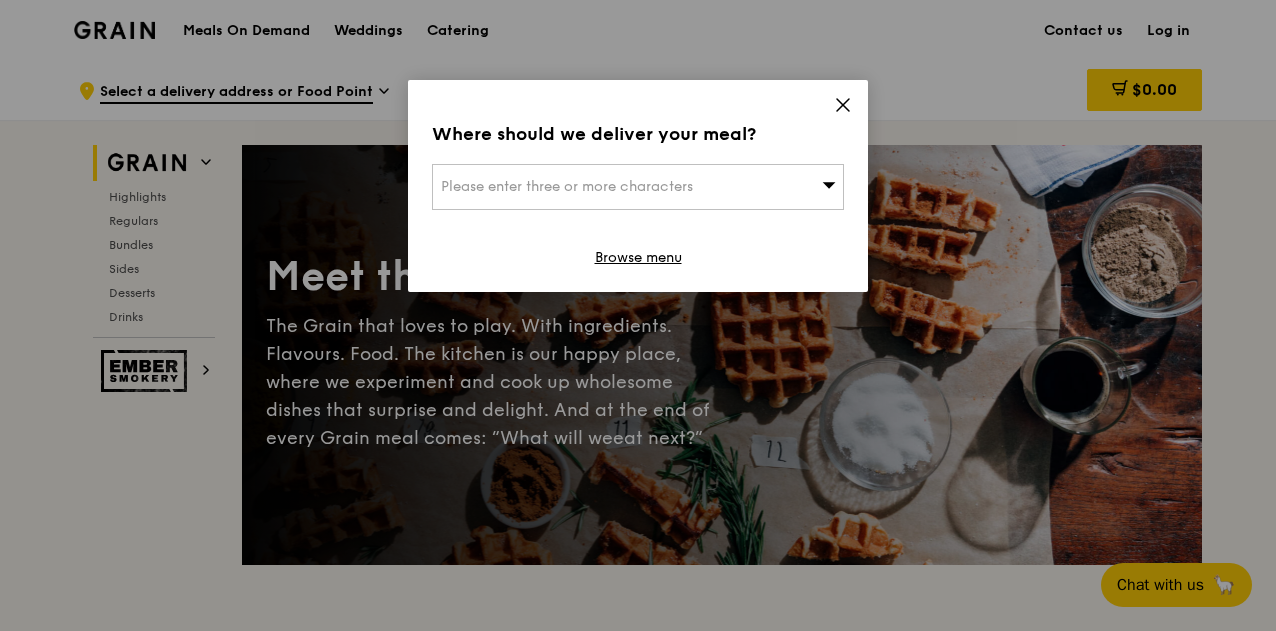 click 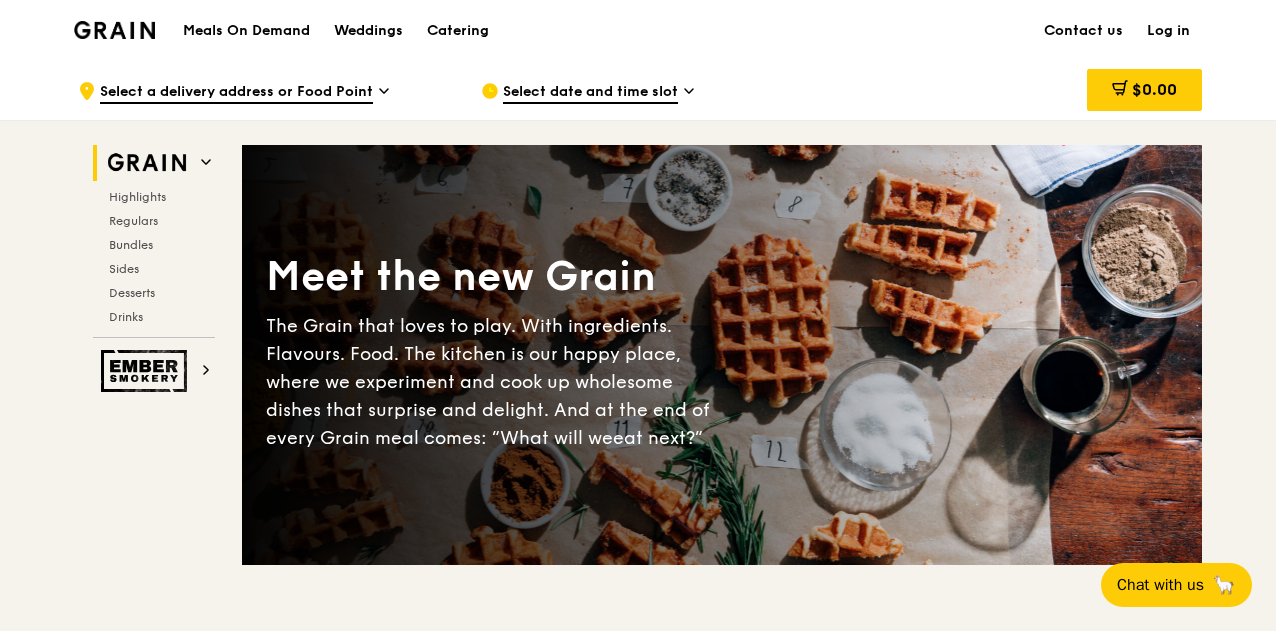 click on "Log in" at bounding box center [1168, 31] 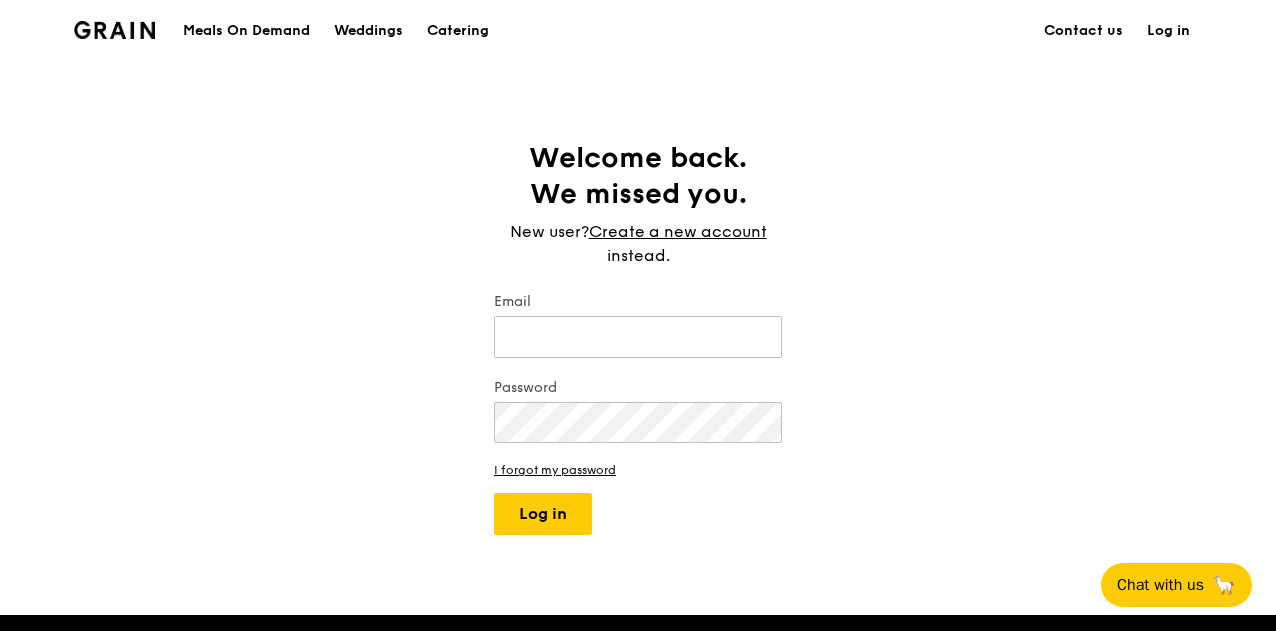 type on "[EMAIL]" 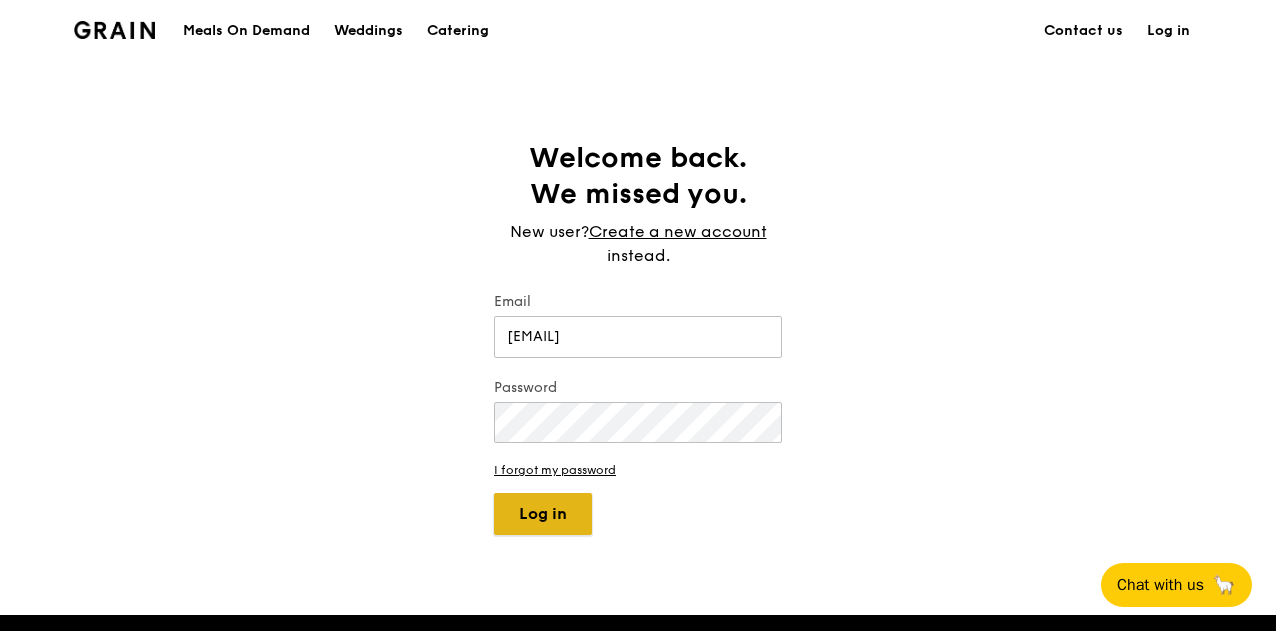 click on "Log in" at bounding box center [543, 514] 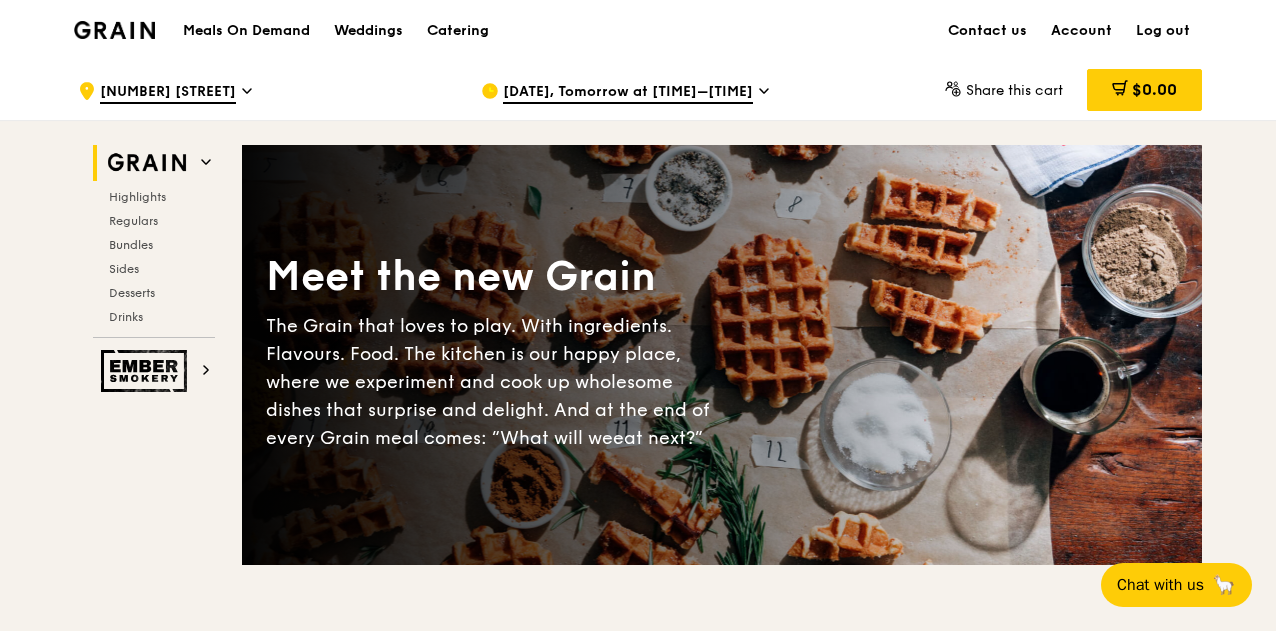 click on "[DATE], Tomorrow at [TIME]–[TIME]" at bounding box center [628, 93] 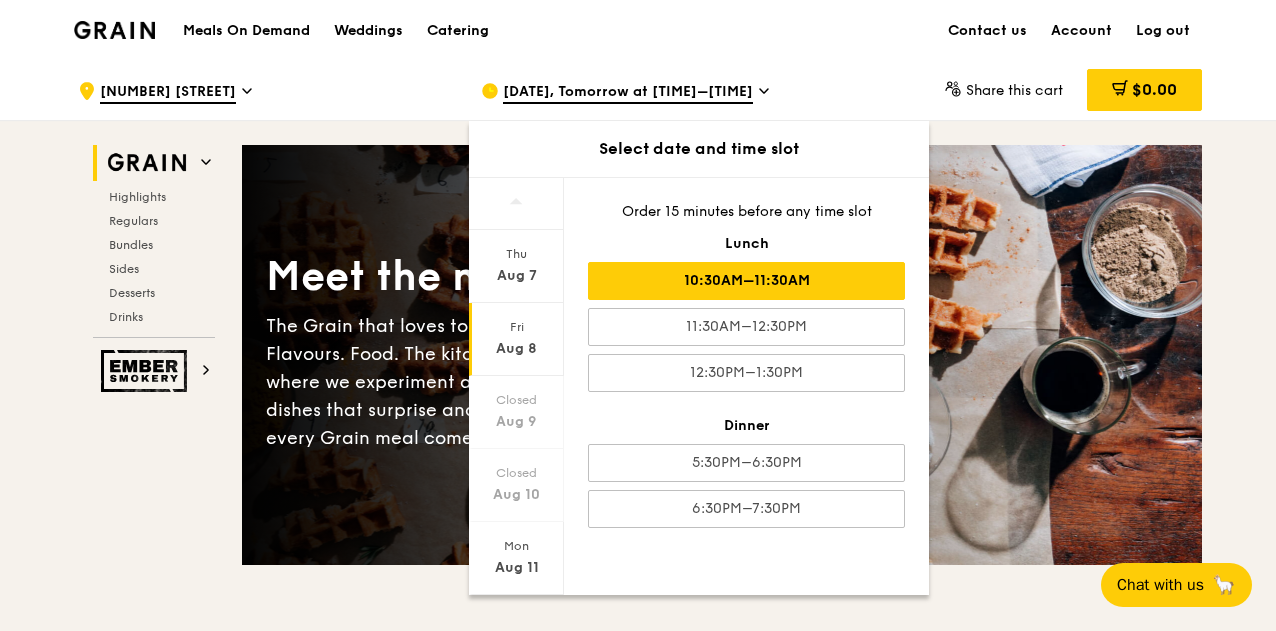 click on "[DATE], Tomorrow at [TIME]–[TIME]" at bounding box center [628, 93] 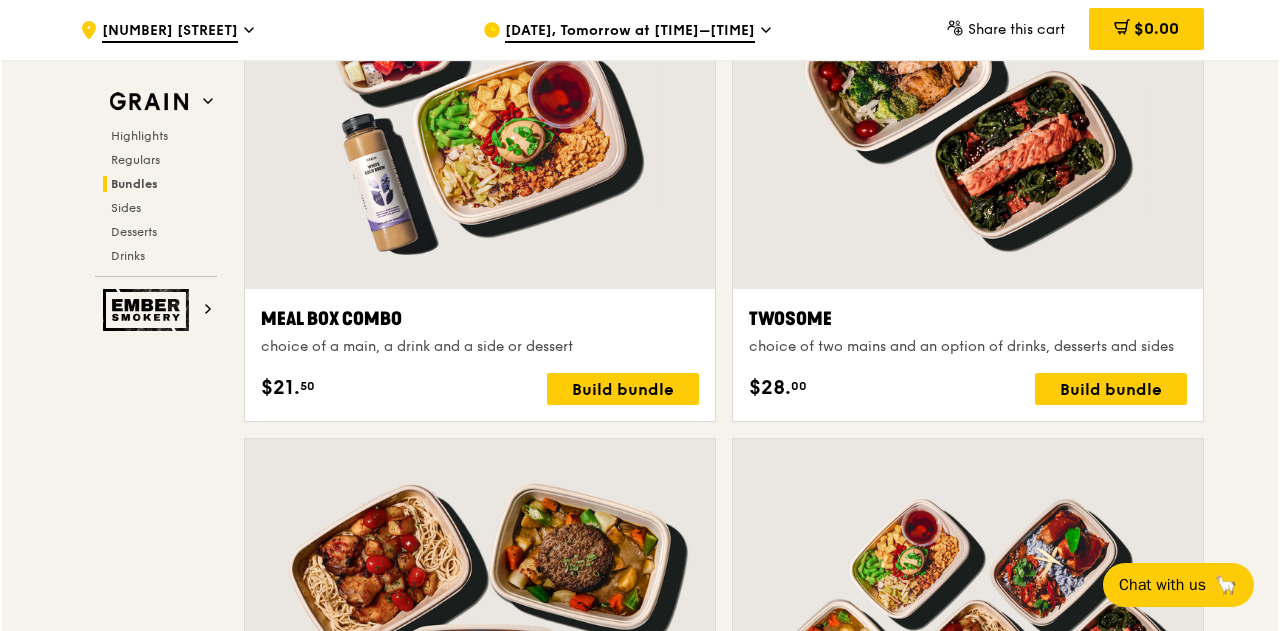 scroll, scrollTop: 3300, scrollLeft: 0, axis: vertical 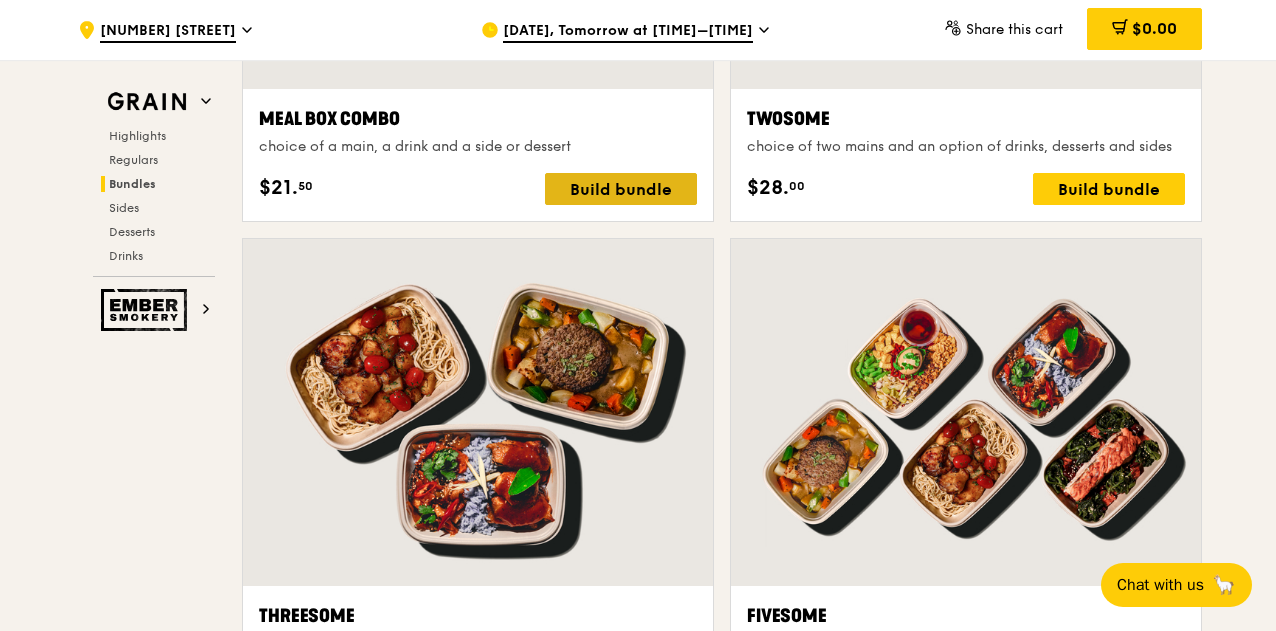 click on "Build bundle" at bounding box center [621, 189] 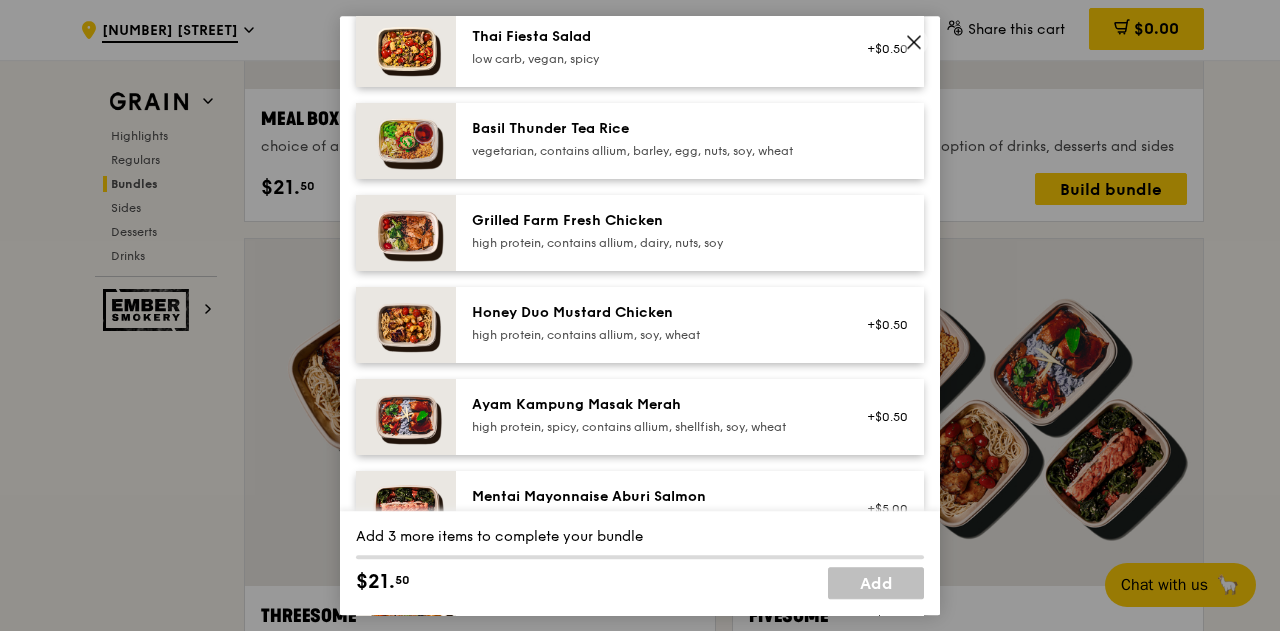 scroll, scrollTop: 300, scrollLeft: 0, axis: vertical 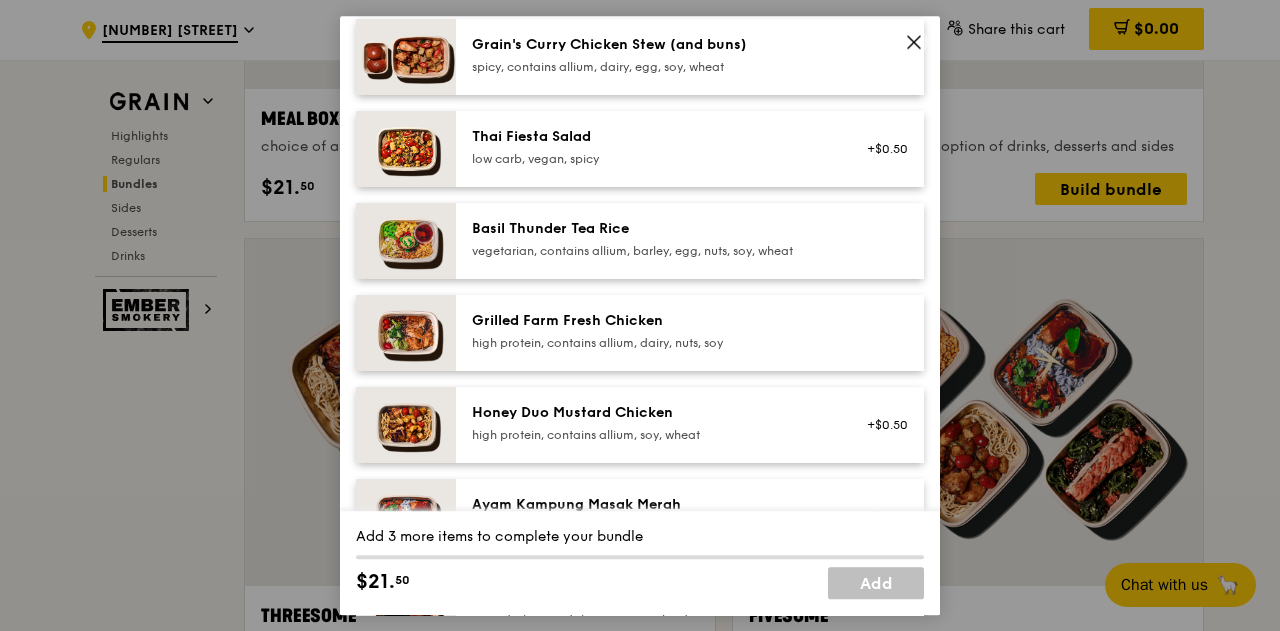 click on "low carb, vegan, spicy" at bounding box center (651, 159) 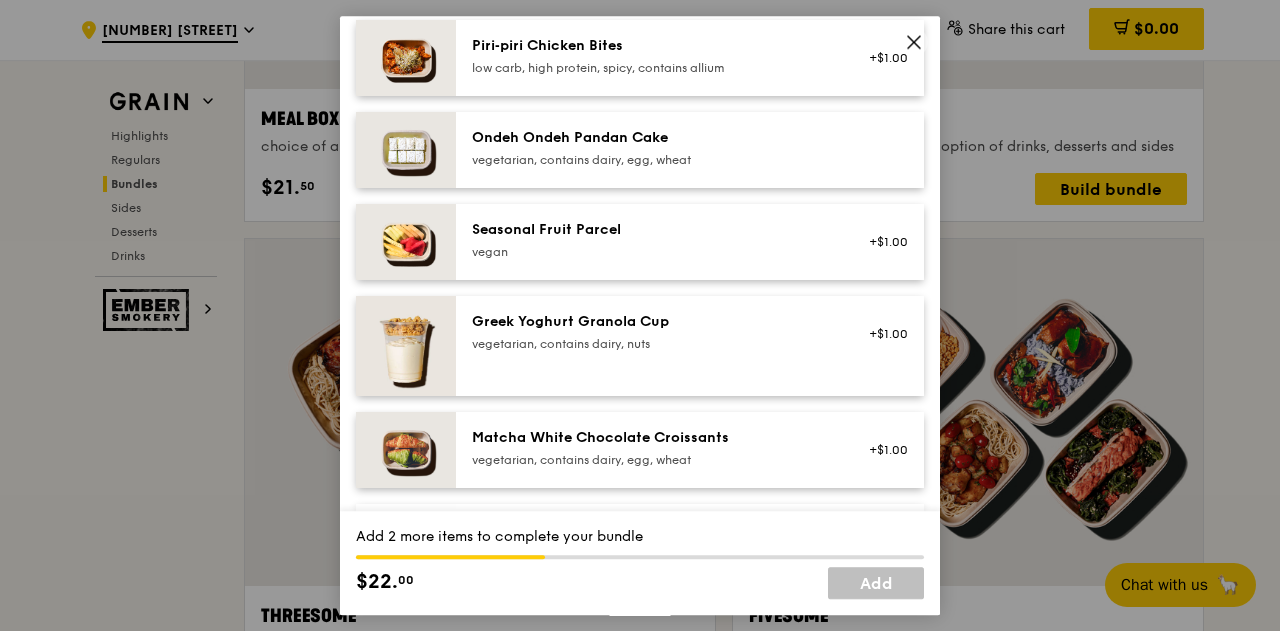 scroll, scrollTop: 1600, scrollLeft: 0, axis: vertical 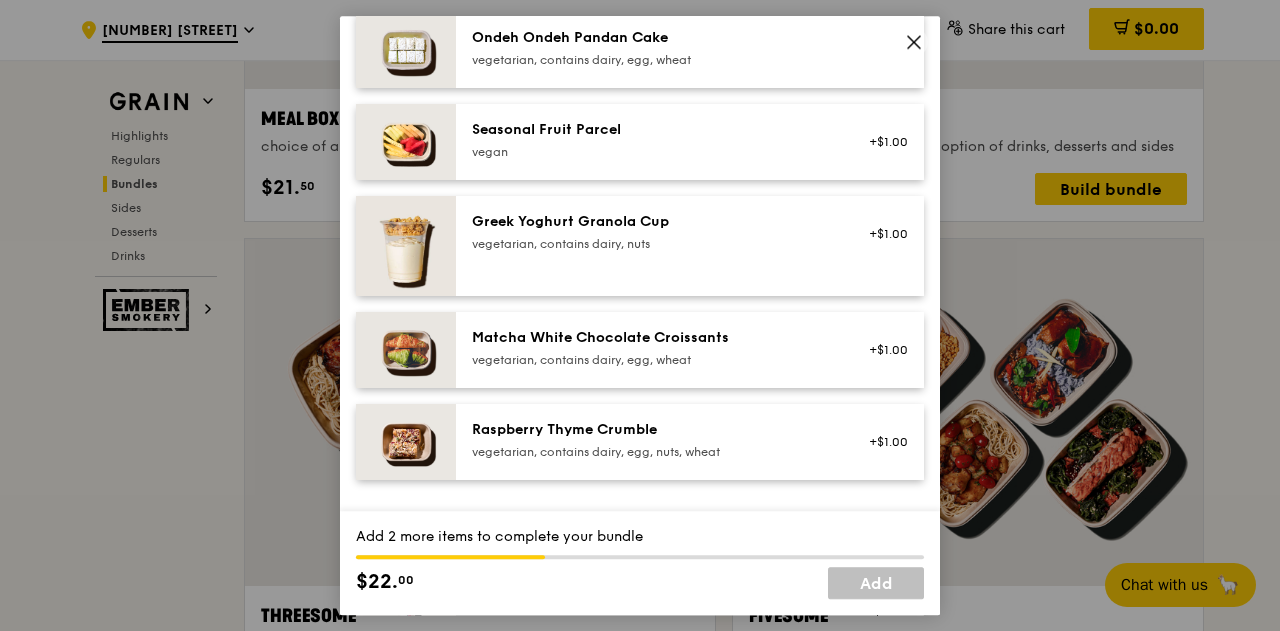 click on "Matcha White Chocolate Croissants
vegetarian, contains dairy, egg, wheat
+$1.00" at bounding box center [690, 350] 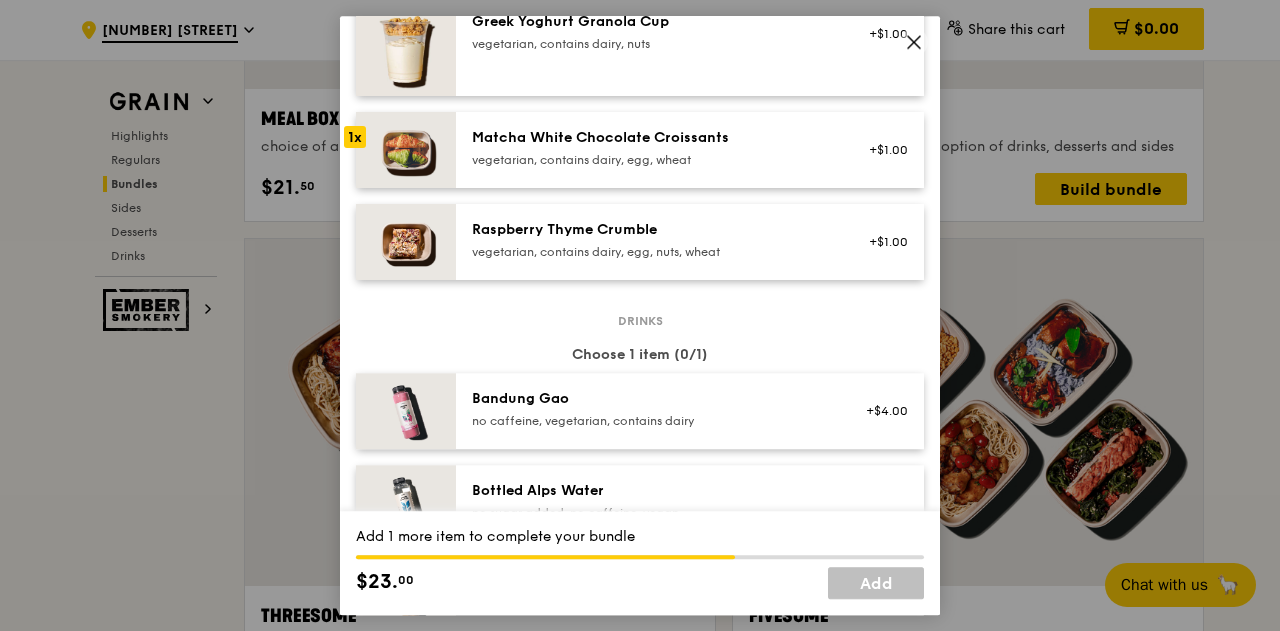 scroll, scrollTop: 2000, scrollLeft: 0, axis: vertical 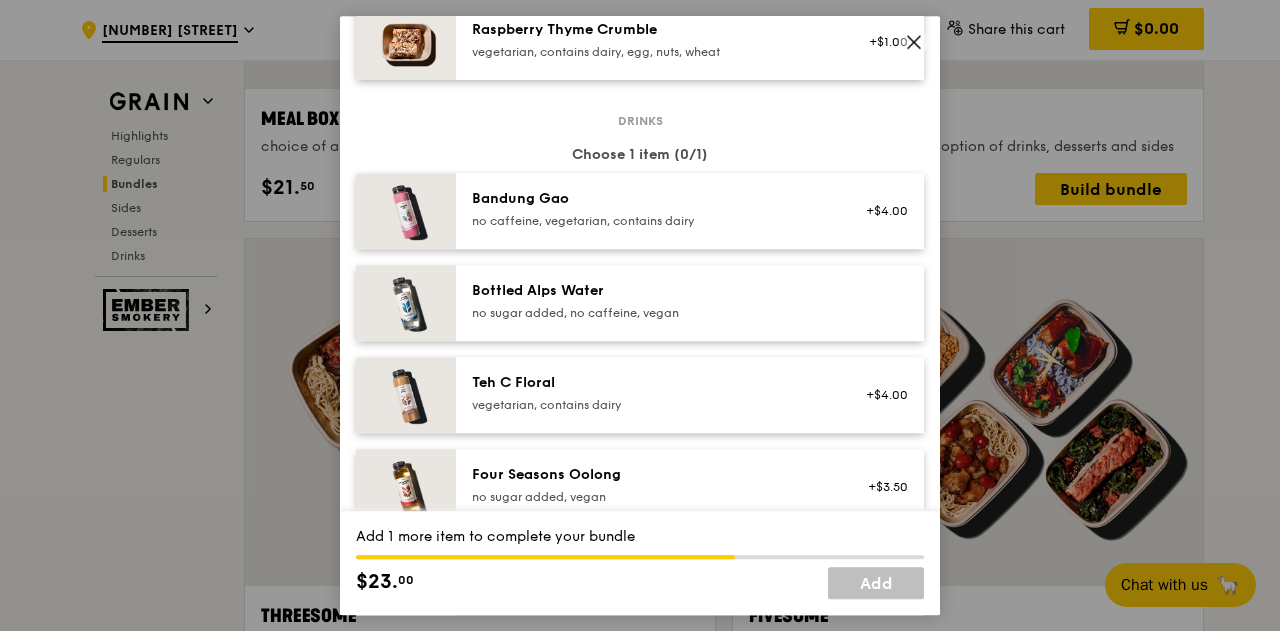 click on "no caffeine, vegetarian, contains dairy" at bounding box center (651, 221) 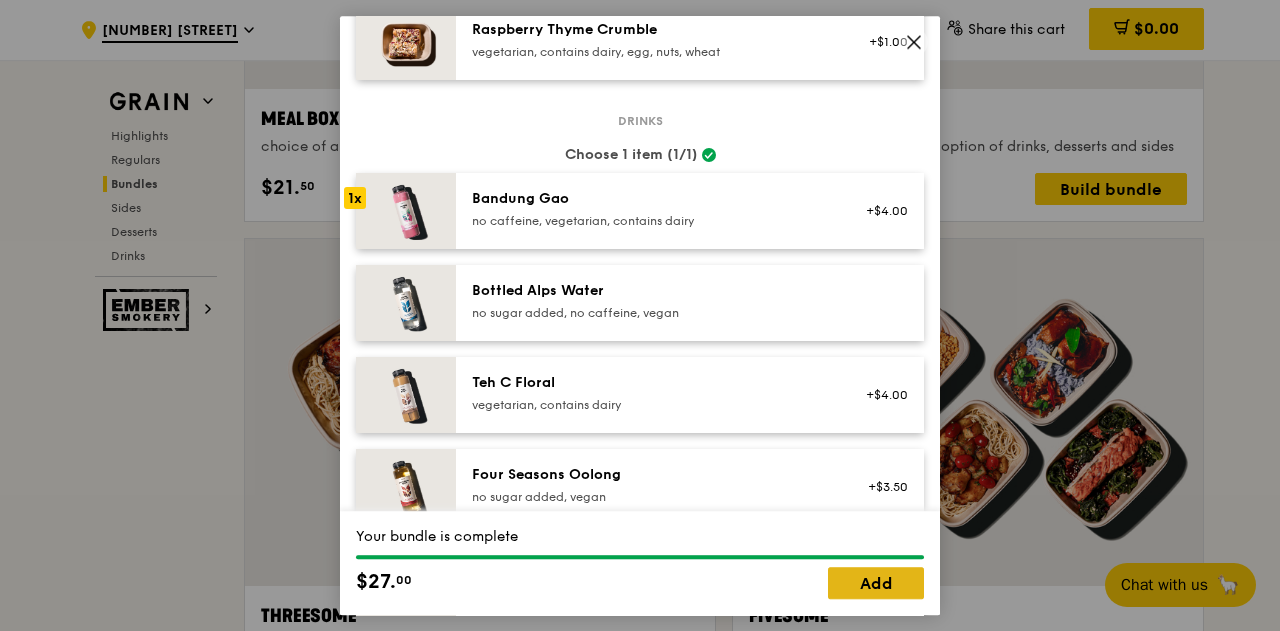 click on "Add" at bounding box center (876, 583) 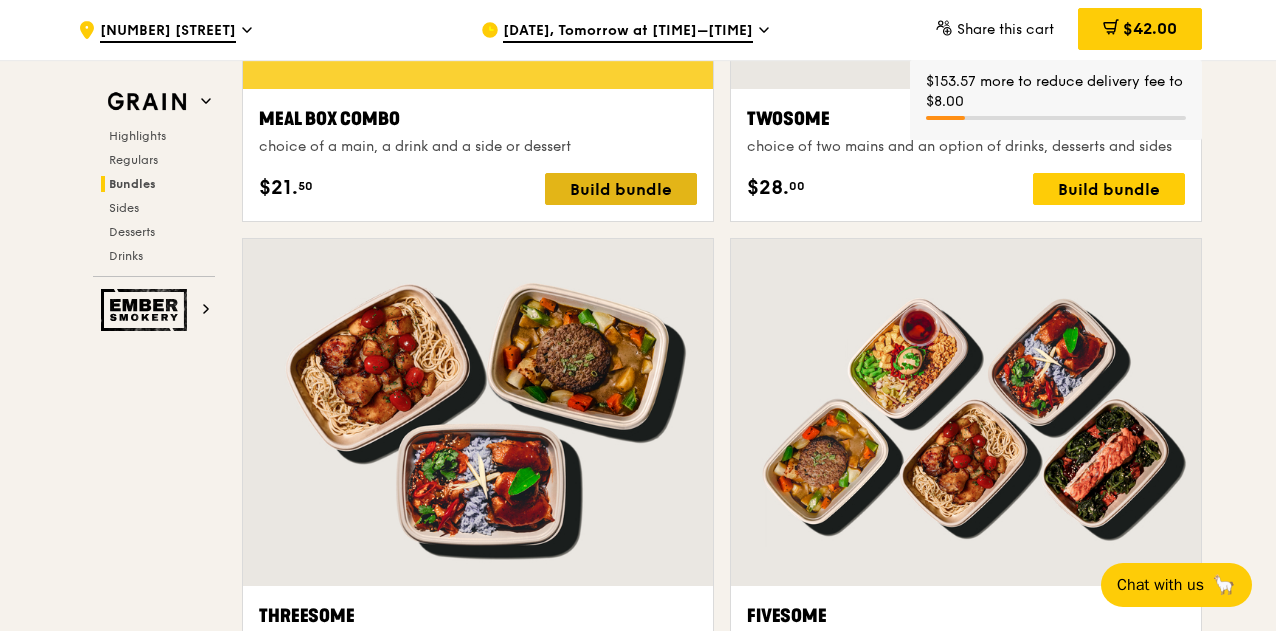 click on "Build bundle" at bounding box center (621, 189) 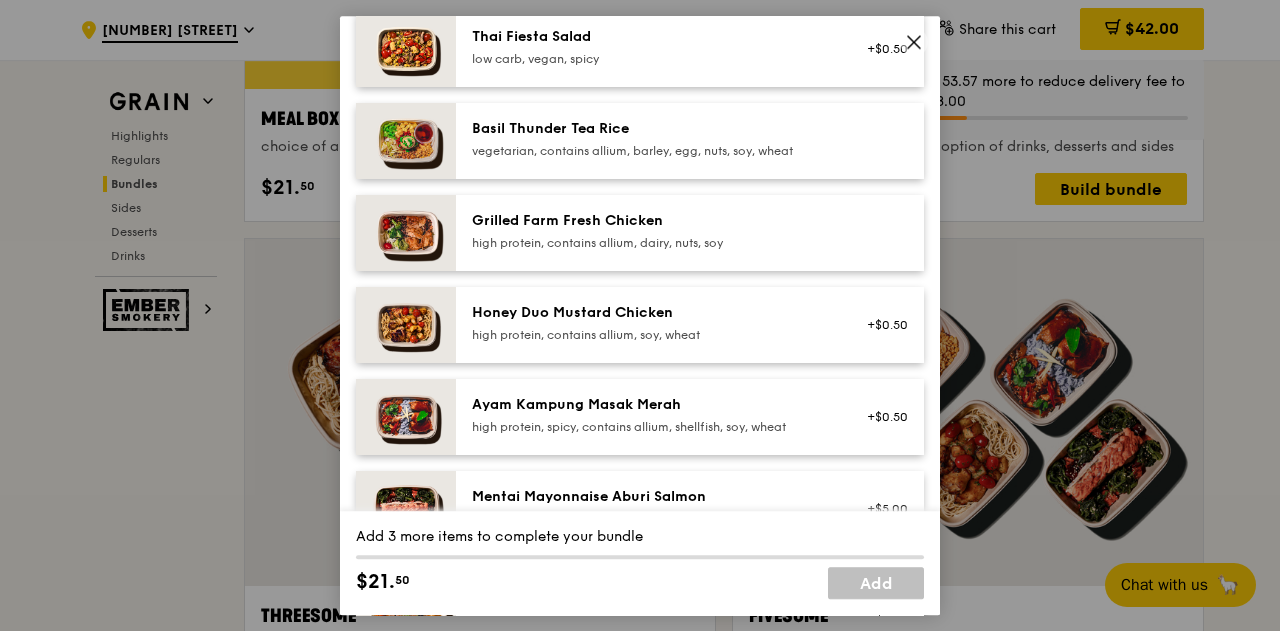 scroll, scrollTop: 500, scrollLeft: 0, axis: vertical 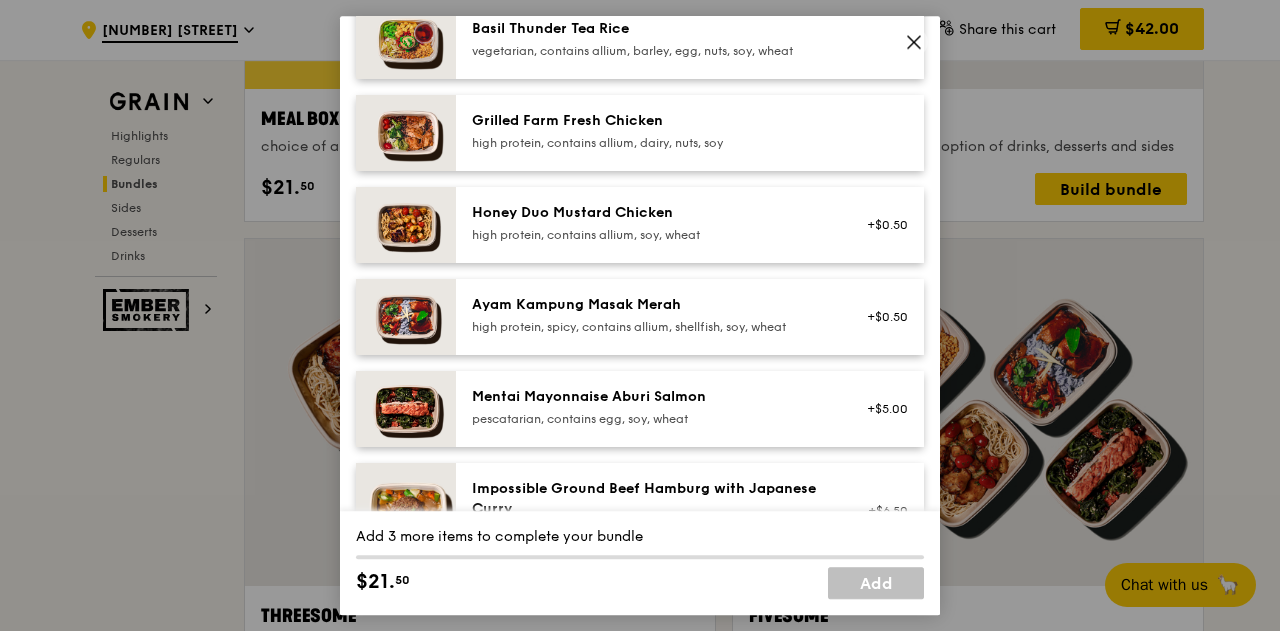 click on "Grilled Farm Fresh Chicken" at bounding box center (651, 121) 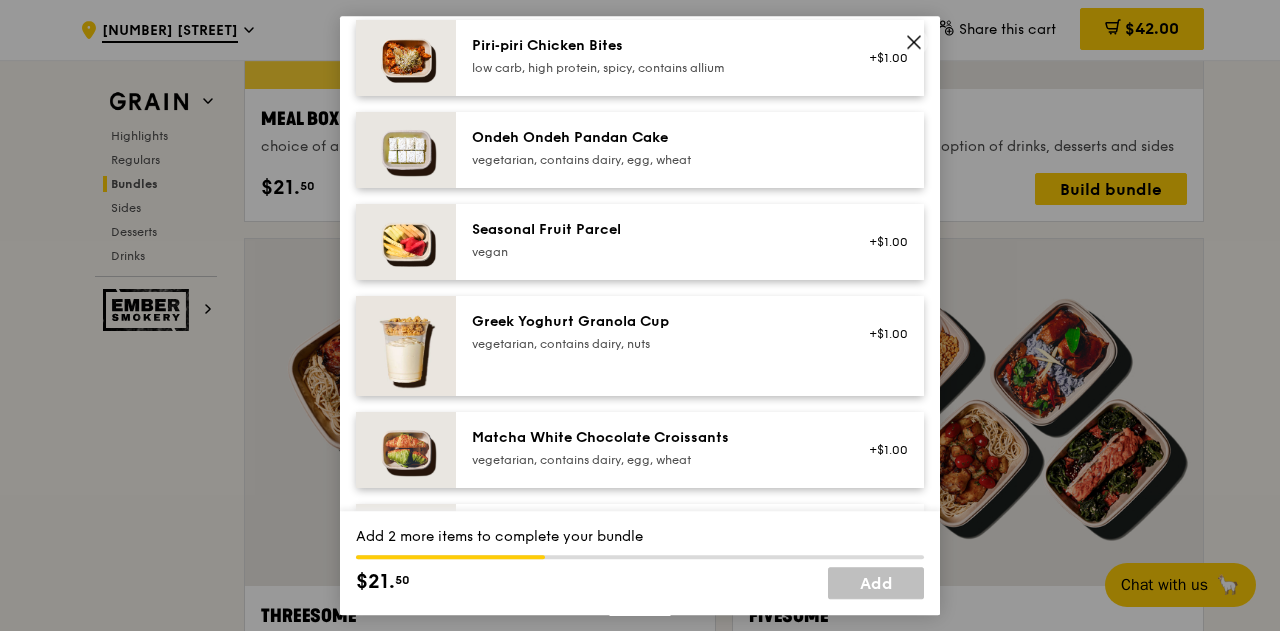 scroll, scrollTop: 1600, scrollLeft: 0, axis: vertical 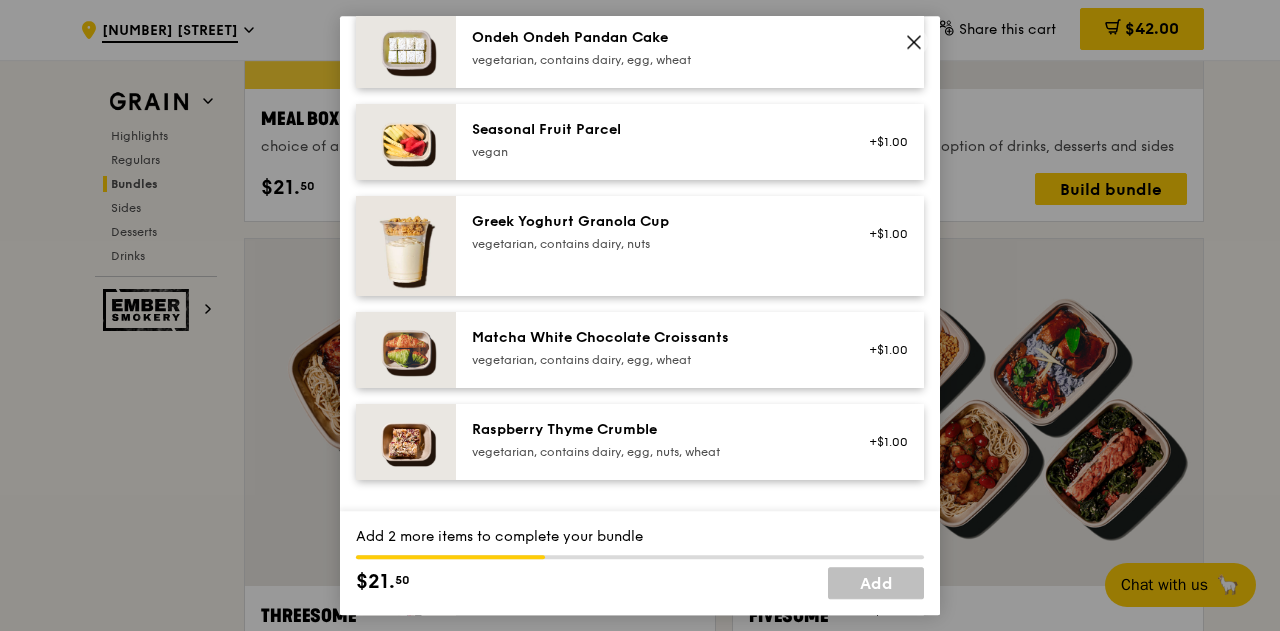 click on "vegetarian, contains dairy, nuts" at bounding box center [651, 244] 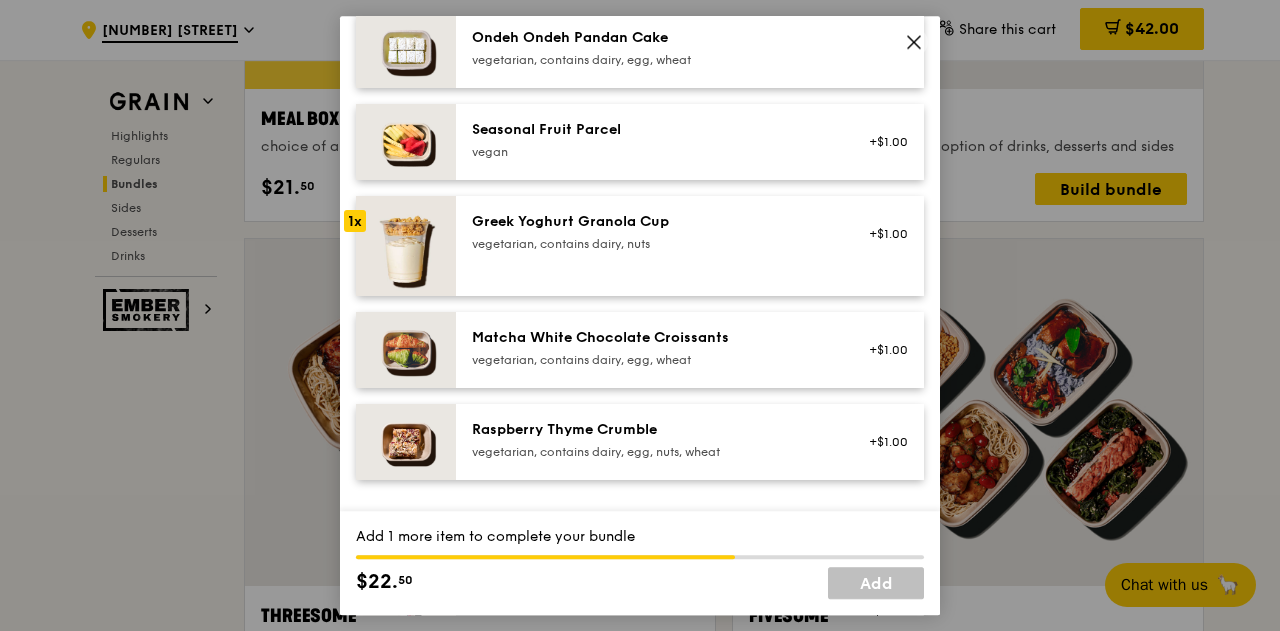scroll, scrollTop: 1900, scrollLeft: 0, axis: vertical 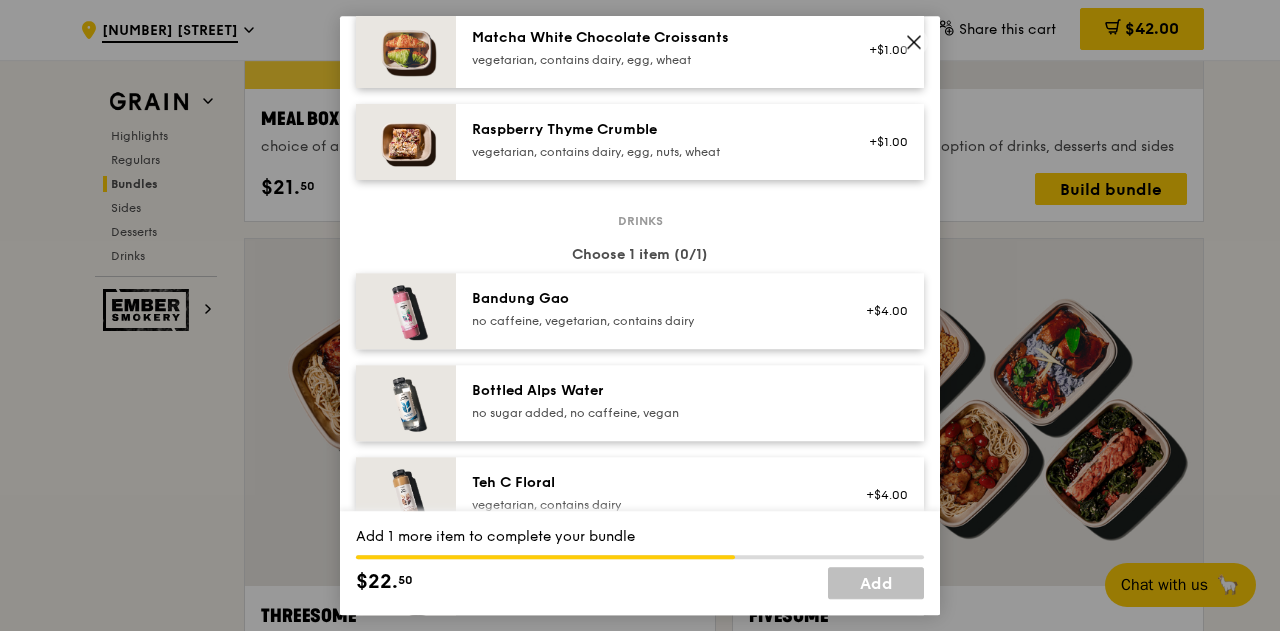click on "Bottled Alps Water" at bounding box center (651, 391) 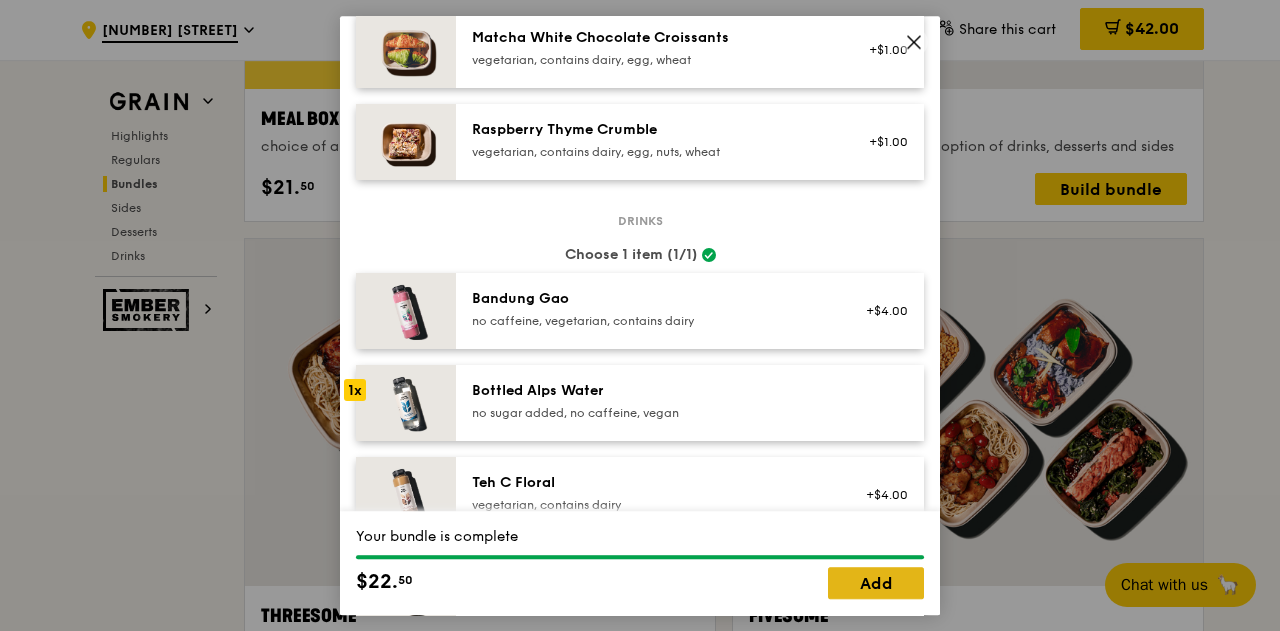 click on "Add" at bounding box center [876, 583] 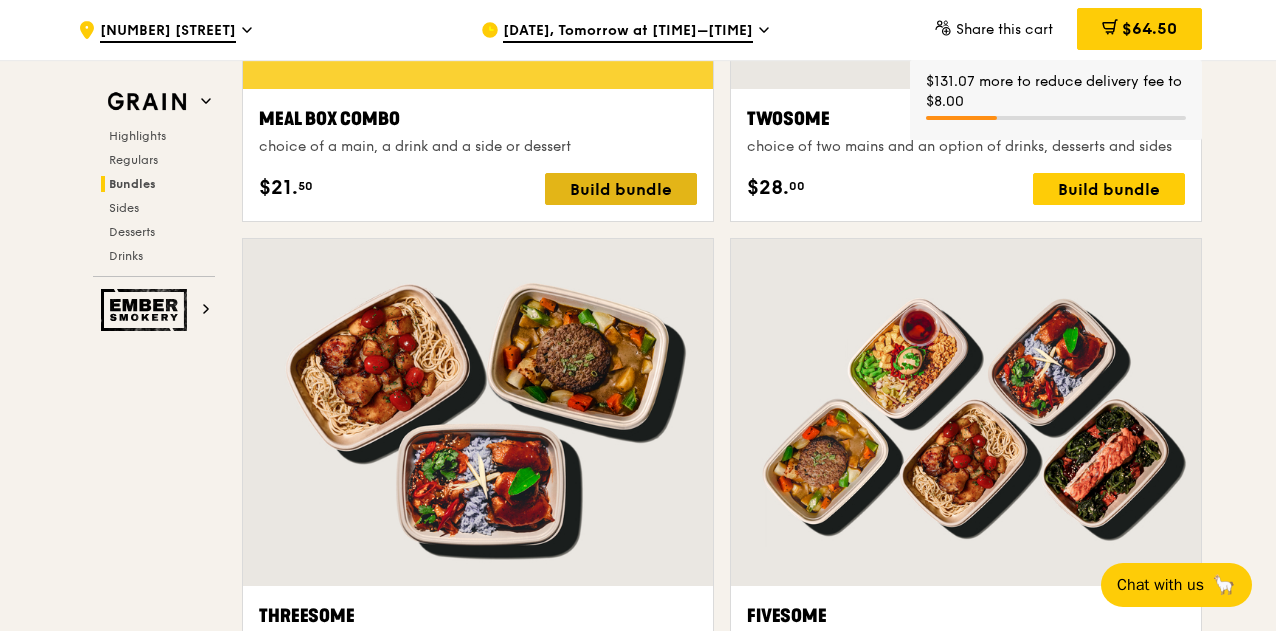 click on "Build bundle" at bounding box center (621, 189) 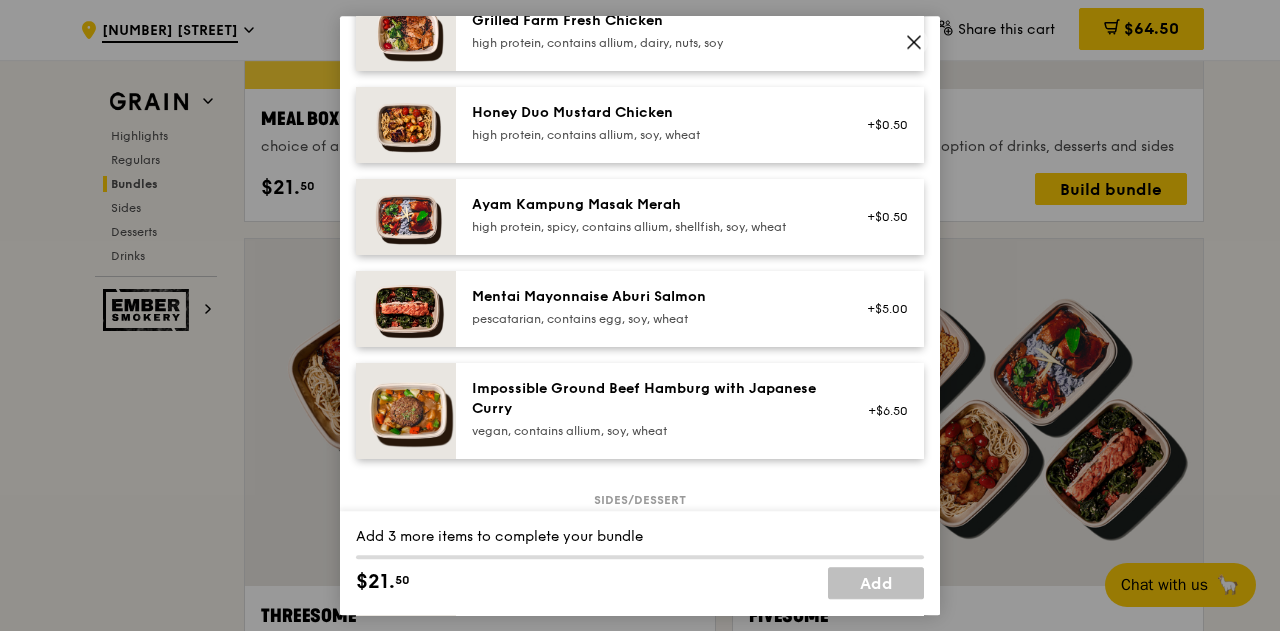 scroll, scrollTop: 0, scrollLeft: 0, axis: both 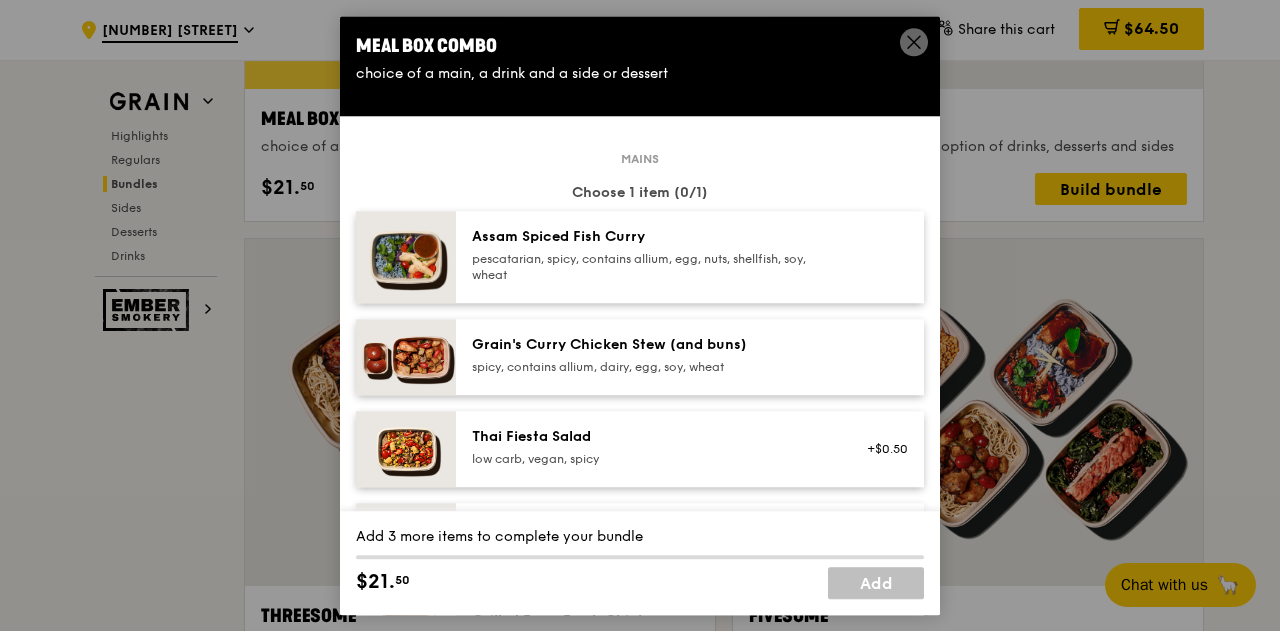 click on "pescatarian, spicy, contains allium, egg, nuts, shellfish, soy, wheat" at bounding box center (651, 267) 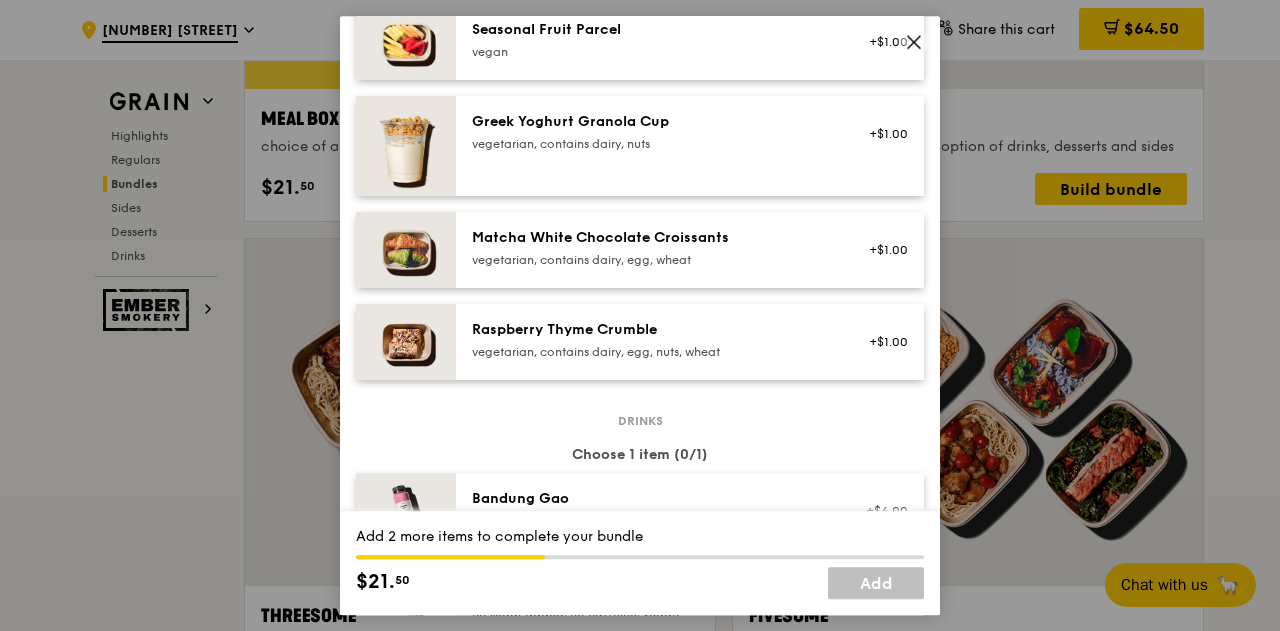 scroll, scrollTop: 1900, scrollLeft: 0, axis: vertical 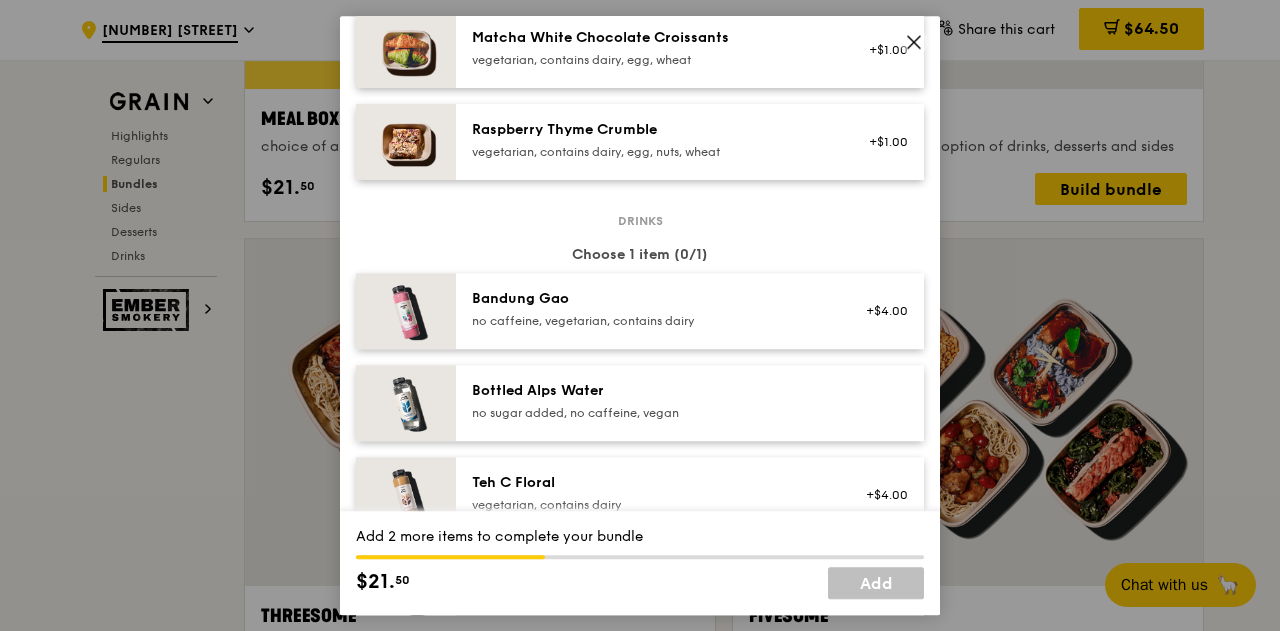 click on "Raspberry Thyme Crumble" at bounding box center (651, 130) 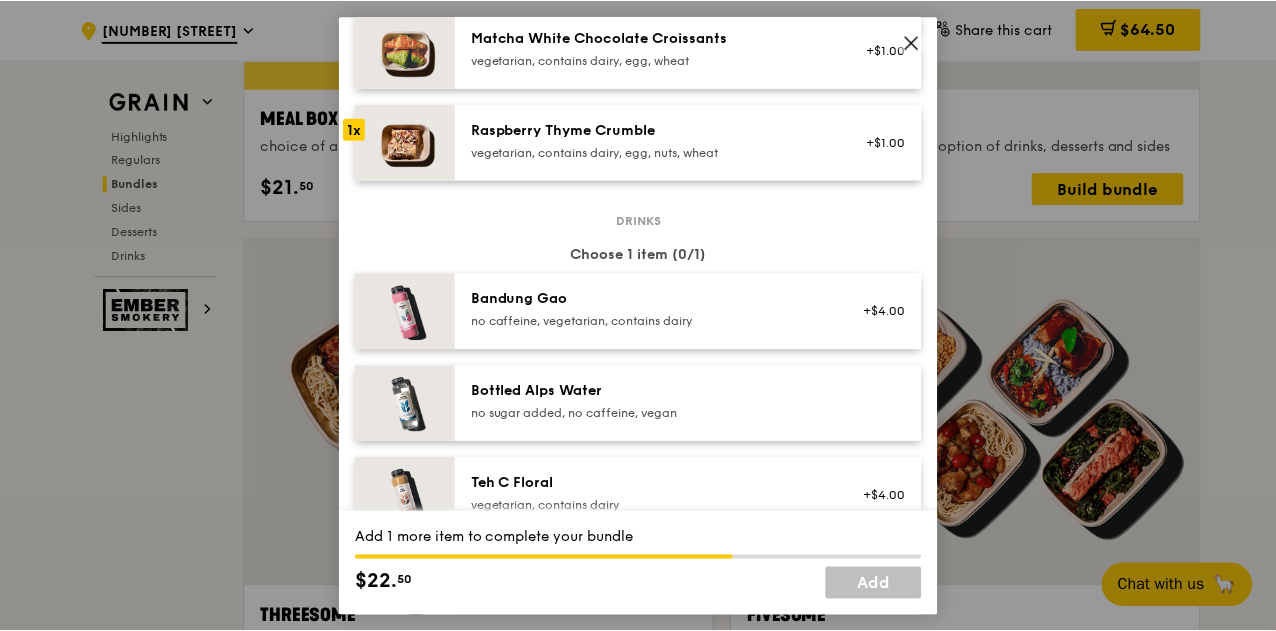 scroll, scrollTop: 2200, scrollLeft: 0, axis: vertical 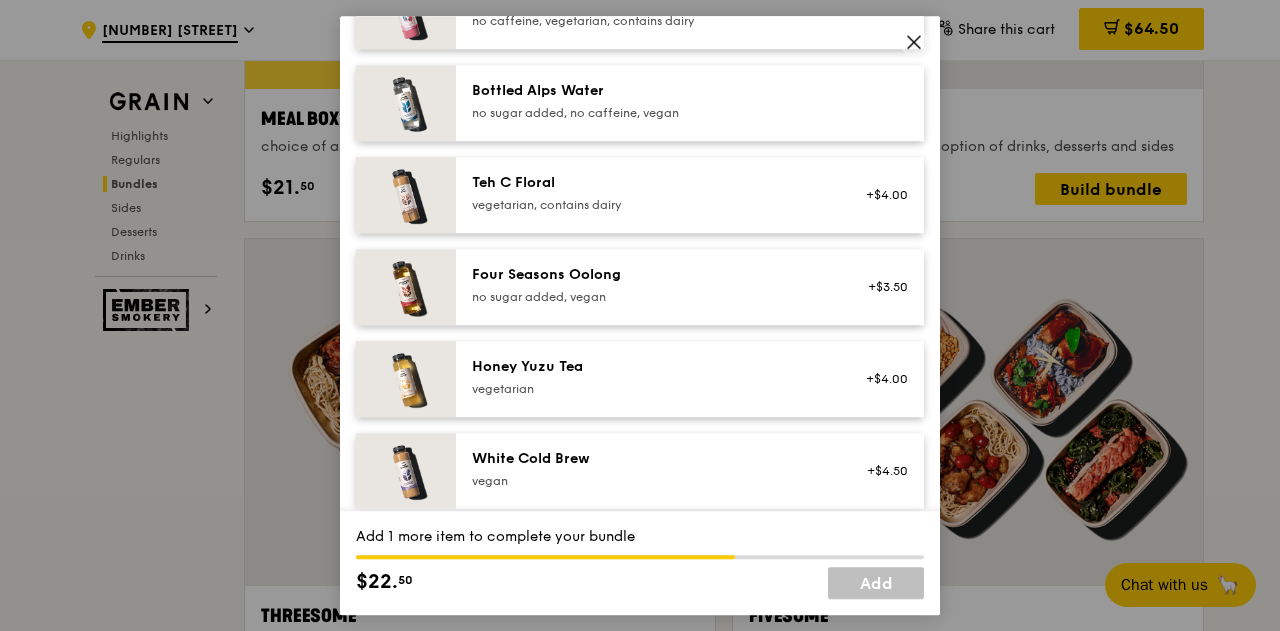 click on "no sugar added, vegan" at bounding box center [651, 297] 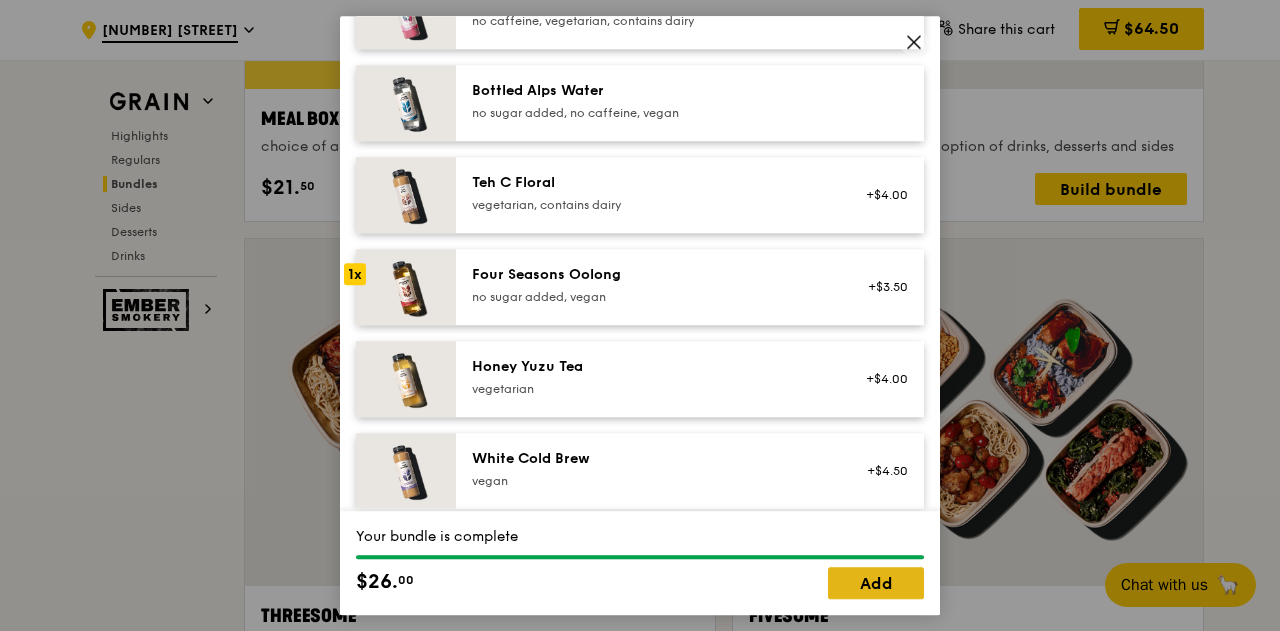 click on "Add" at bounding box center [876, 583] 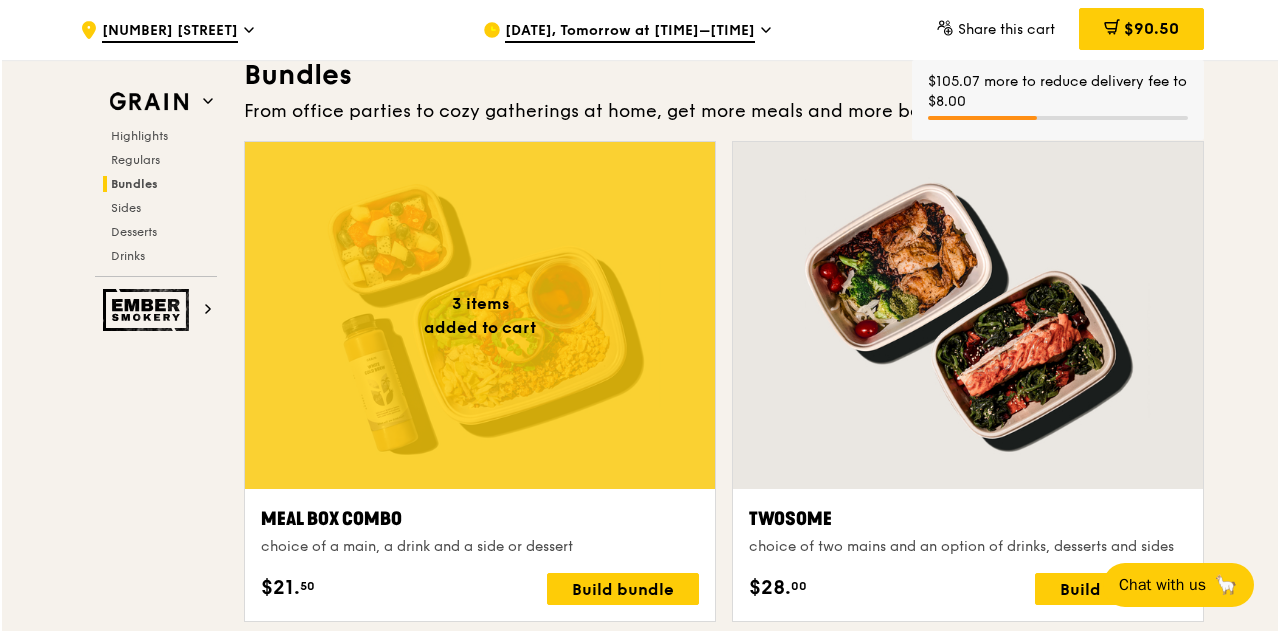 scroll, scrollTop: 3100, scrollLeft: 0, axis: vertical 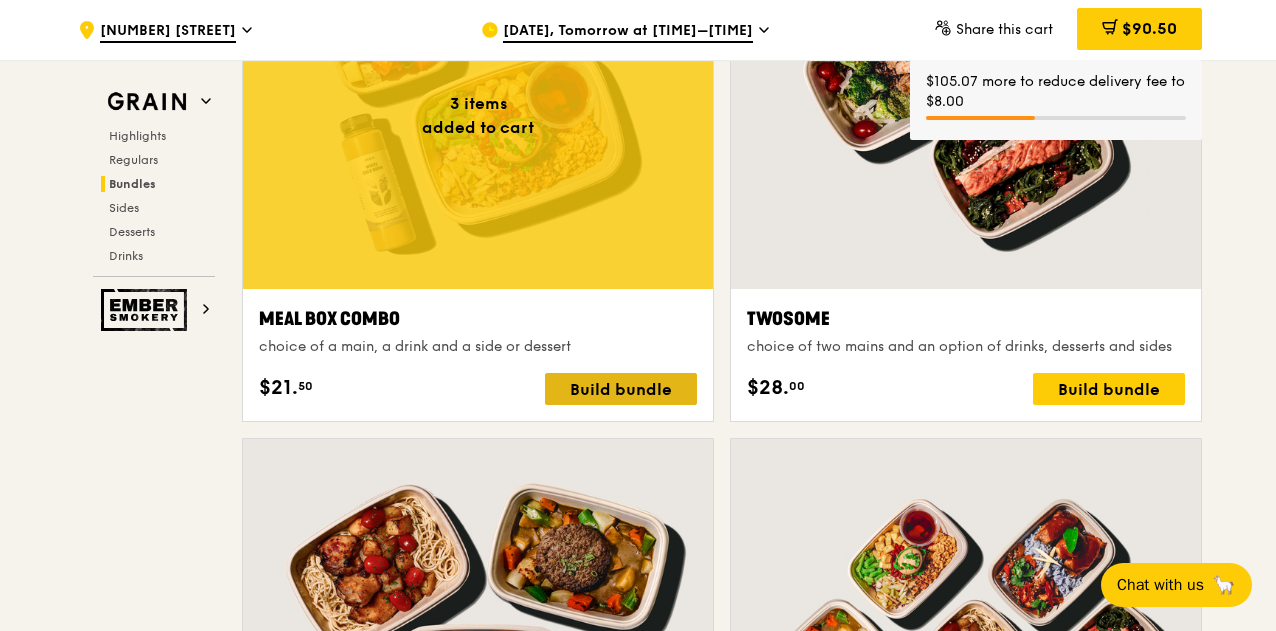 click on "Build bundle" at bounding box center [621, 389] 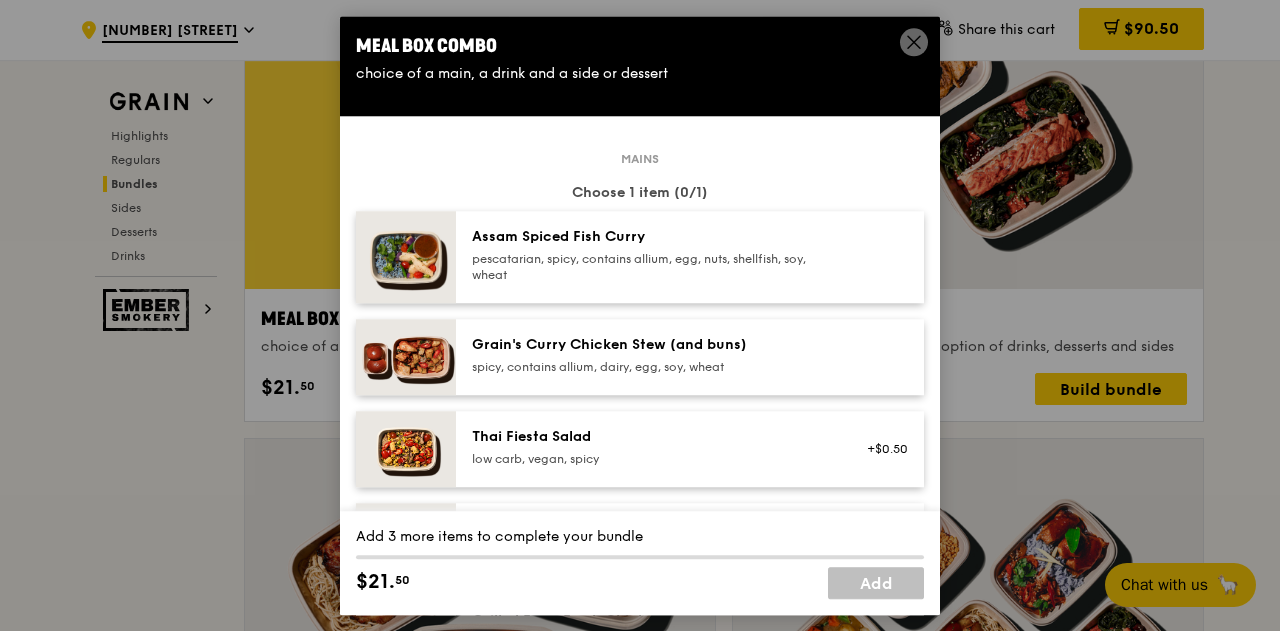 click on "spicy, contains allium, dairy, egg, soy, wheat" at bounding box center (651, 367) 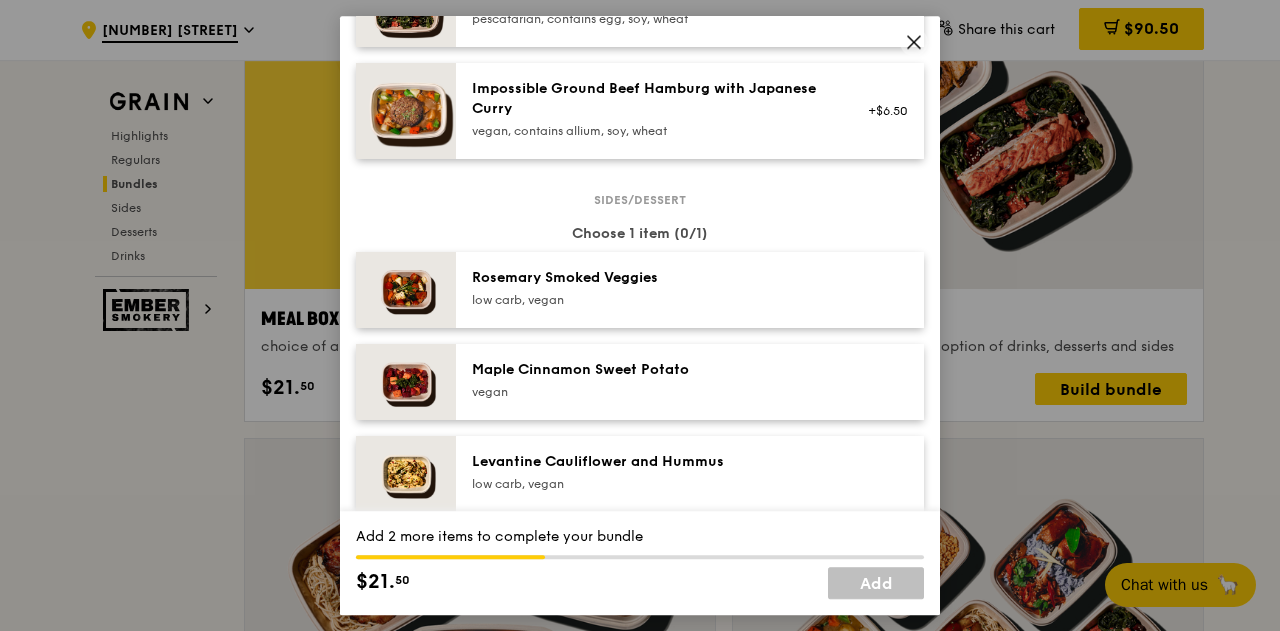 scroll, scrollTop: 1400, scrollLeft: 0, axis: vertical 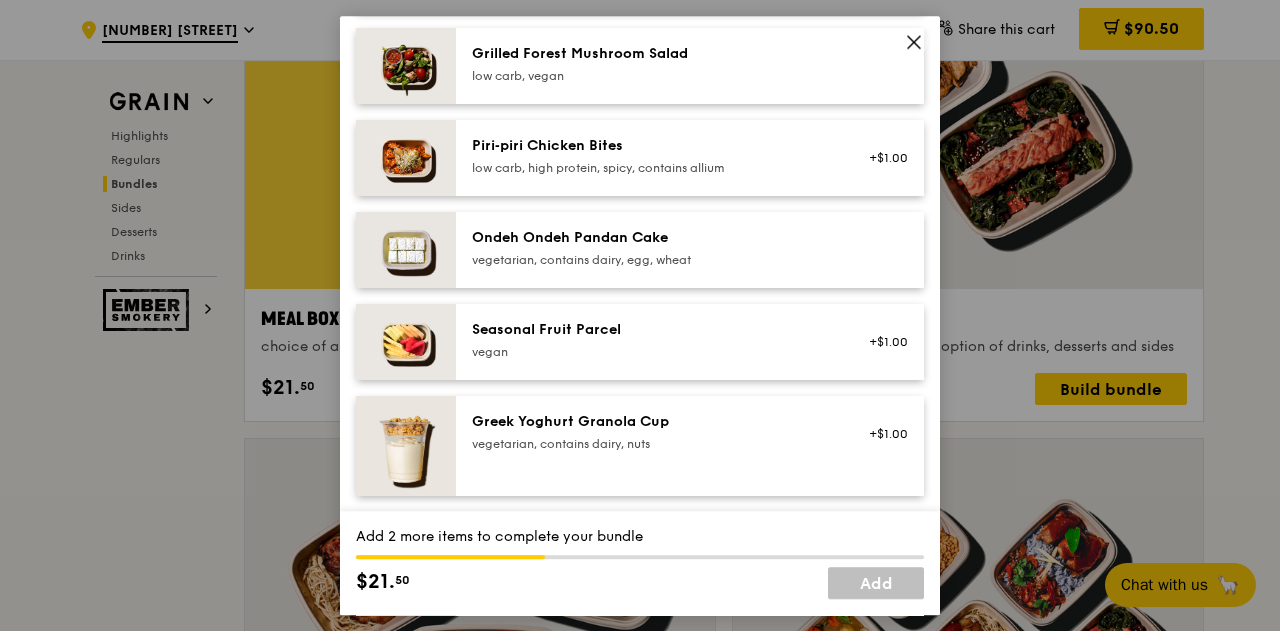 click on "Greek Yoghurt Granola Cup" at bounding box center [651, 422] 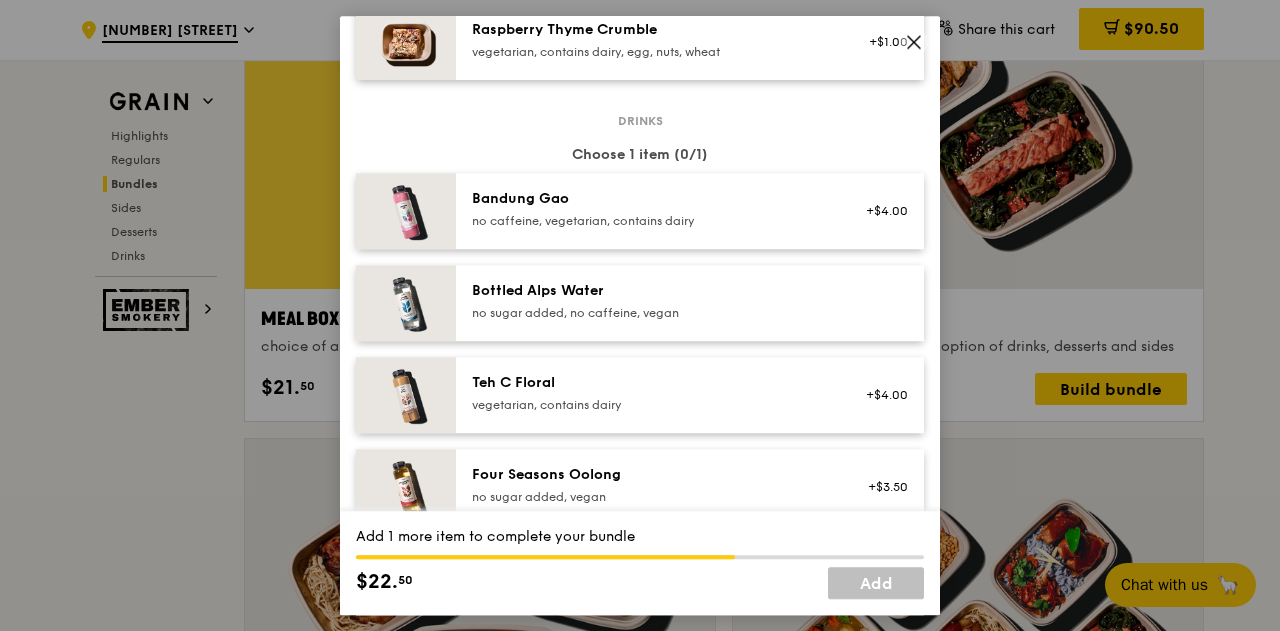scroll, scrollTop: 2200, scrollLeft: 0, axis: vertical 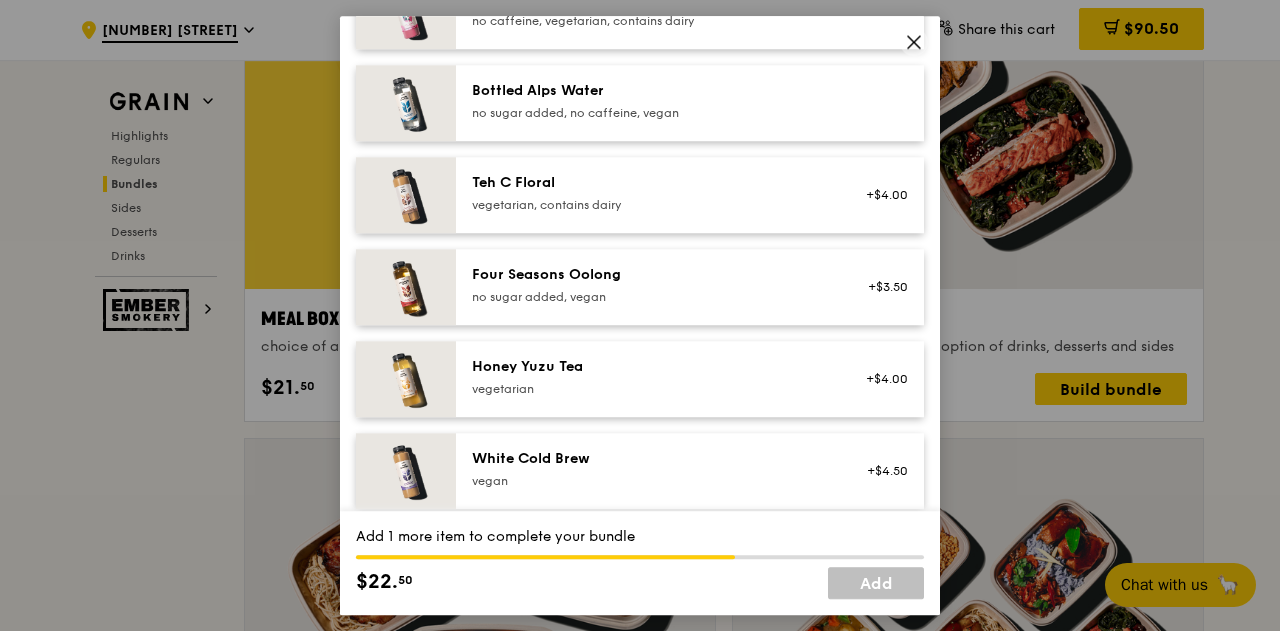 click on "Honey Yuzu Tea" at bounding box center [651, 367] 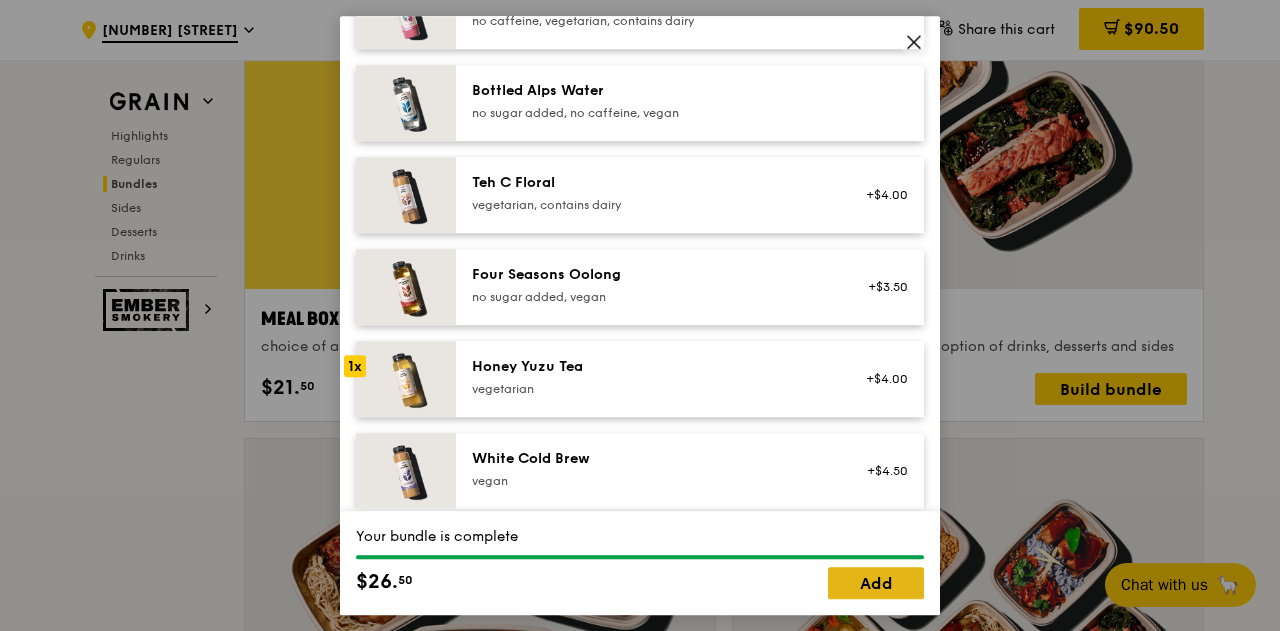 click on "Add" at bounding box center (876, 583) 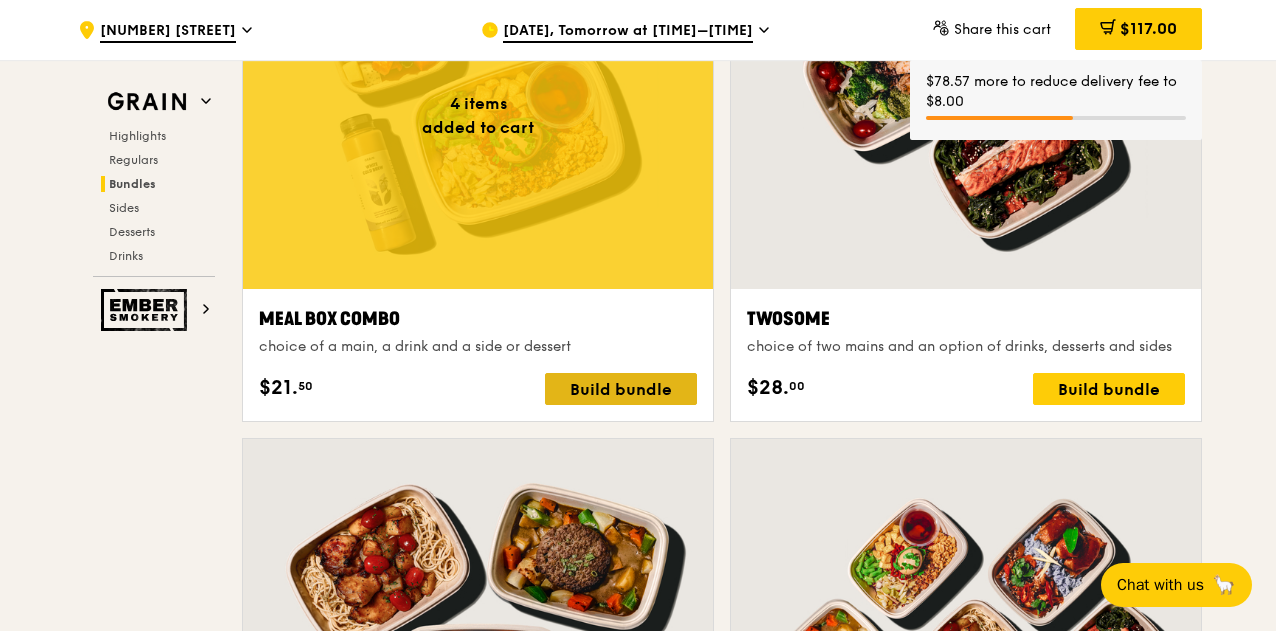 click on "Build bundle" at bounding box center (621, 389) 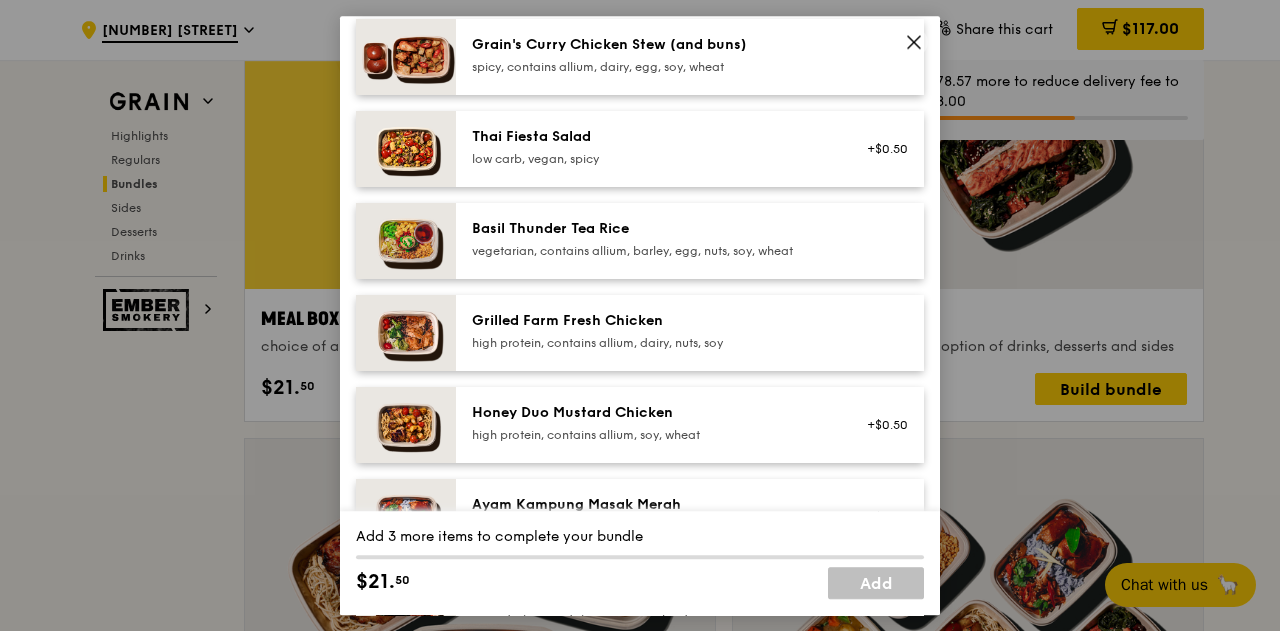 scroll, scrollTop: 500, scrollLeft: 0, axis: vertical 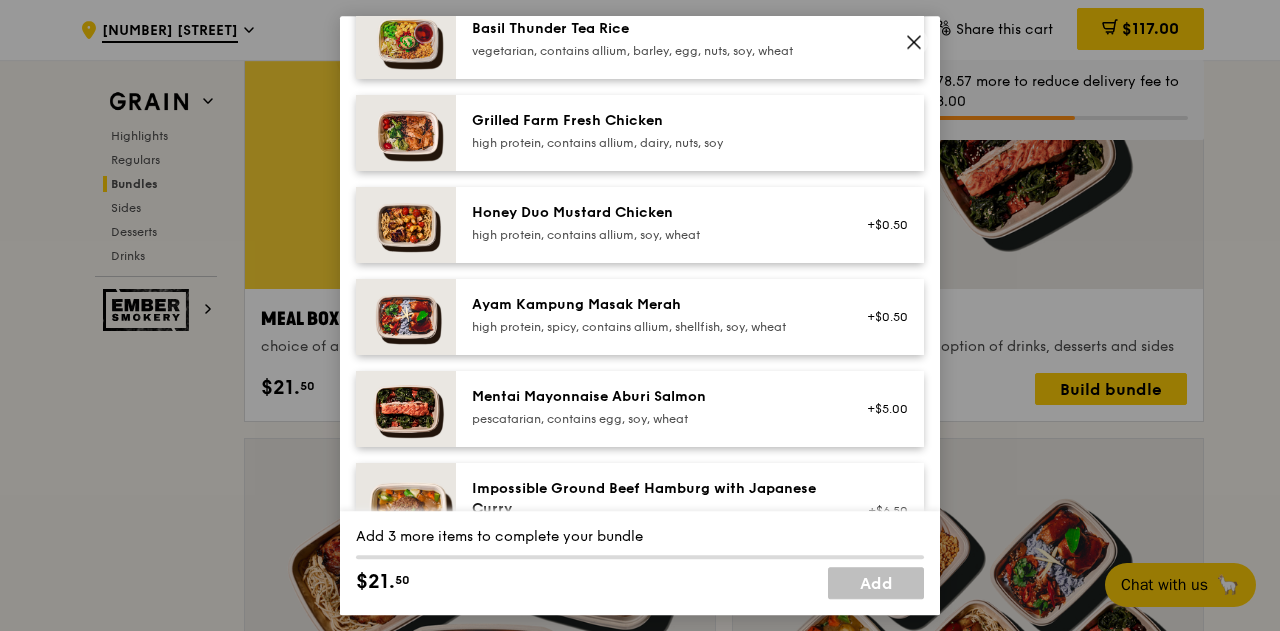 click on "high protein, contains allium, soy, wheat" at bounding box center [651, 235] 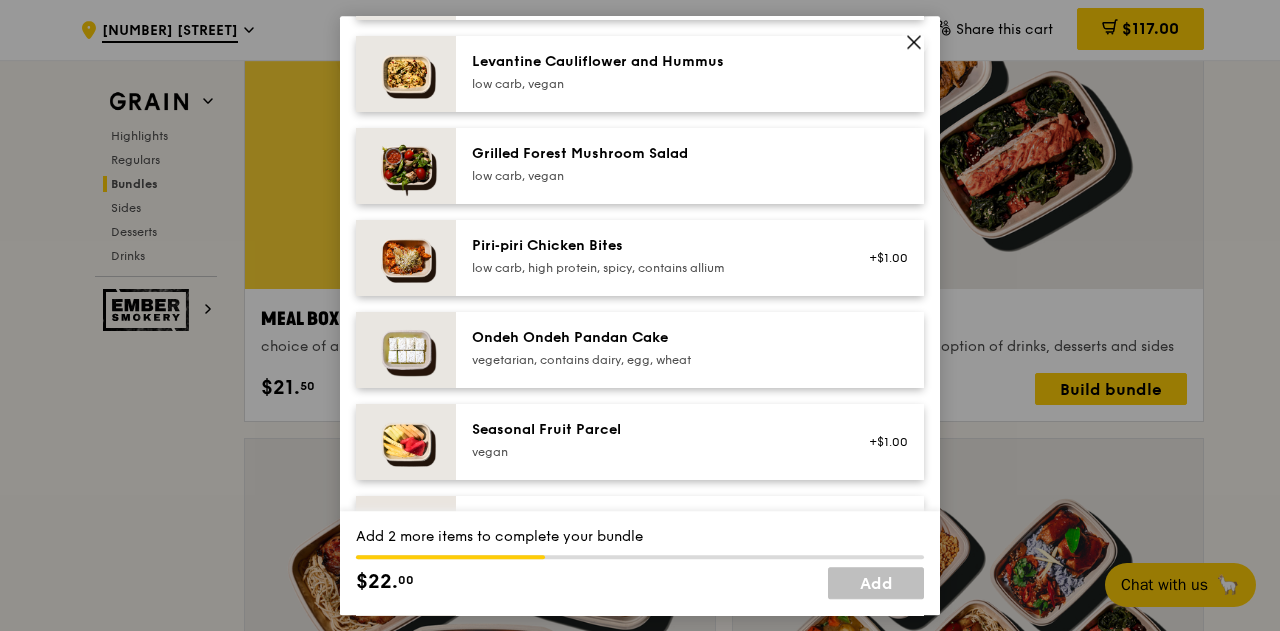 scroll, scrollTop: 1400, scrollLeft: 0, axis: vertical 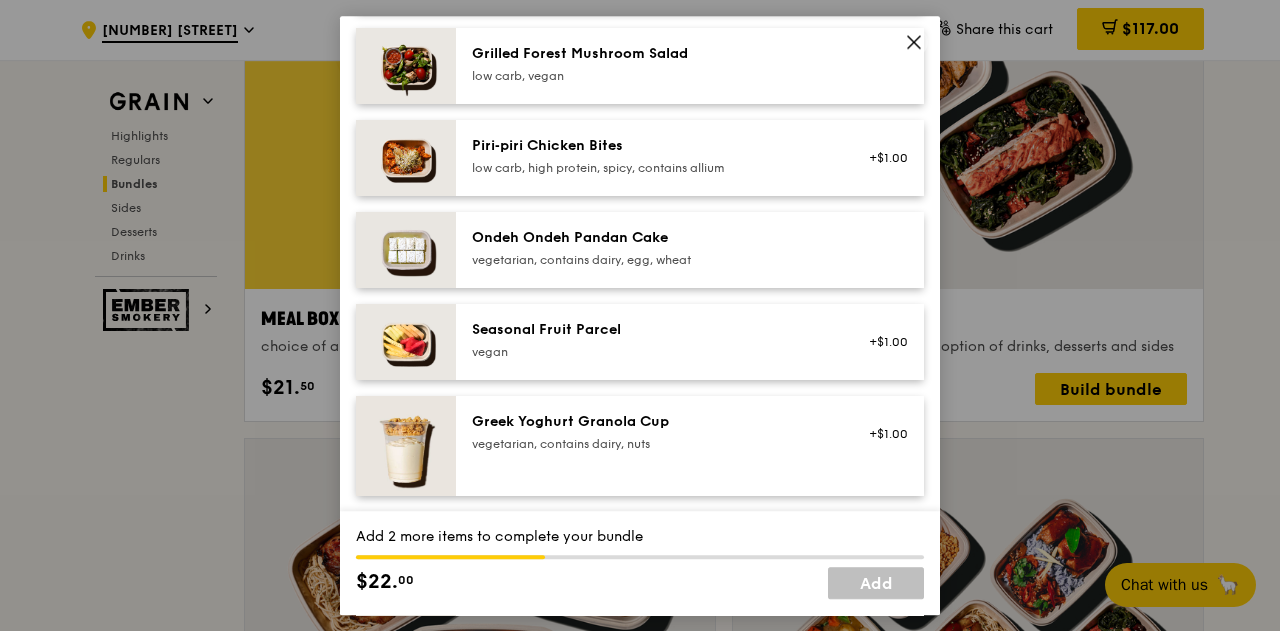 click on "Seasonal Fruit Parcel
vegan" at bounding box center (651, 340) 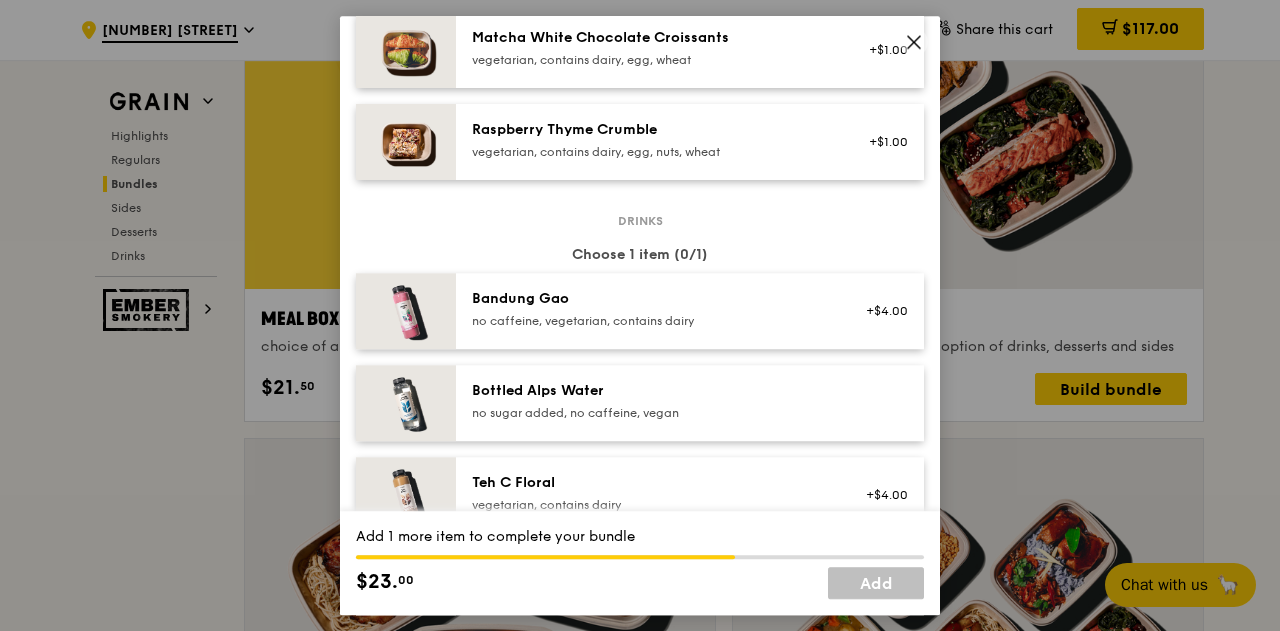 scroll, scrollTop: 2000, scrollLeft: 0, axis: vertical 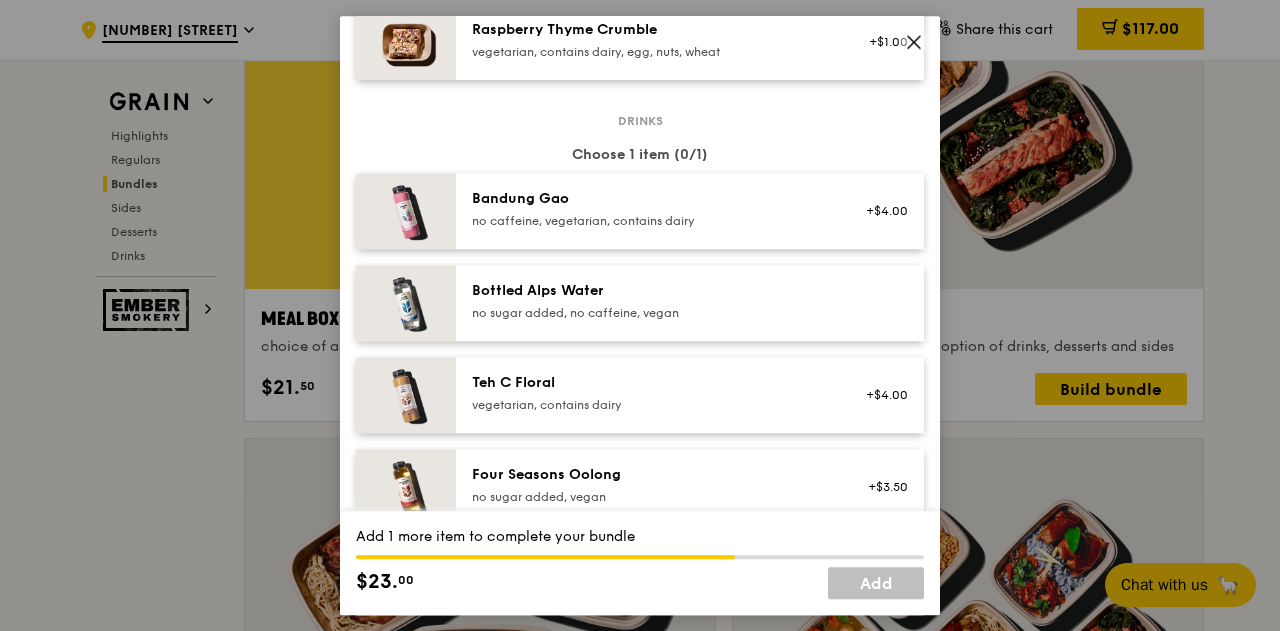 click on "Four Seasons Oolong
no sugar added, vegan
+$3.50" at bounding box center (690, 487) 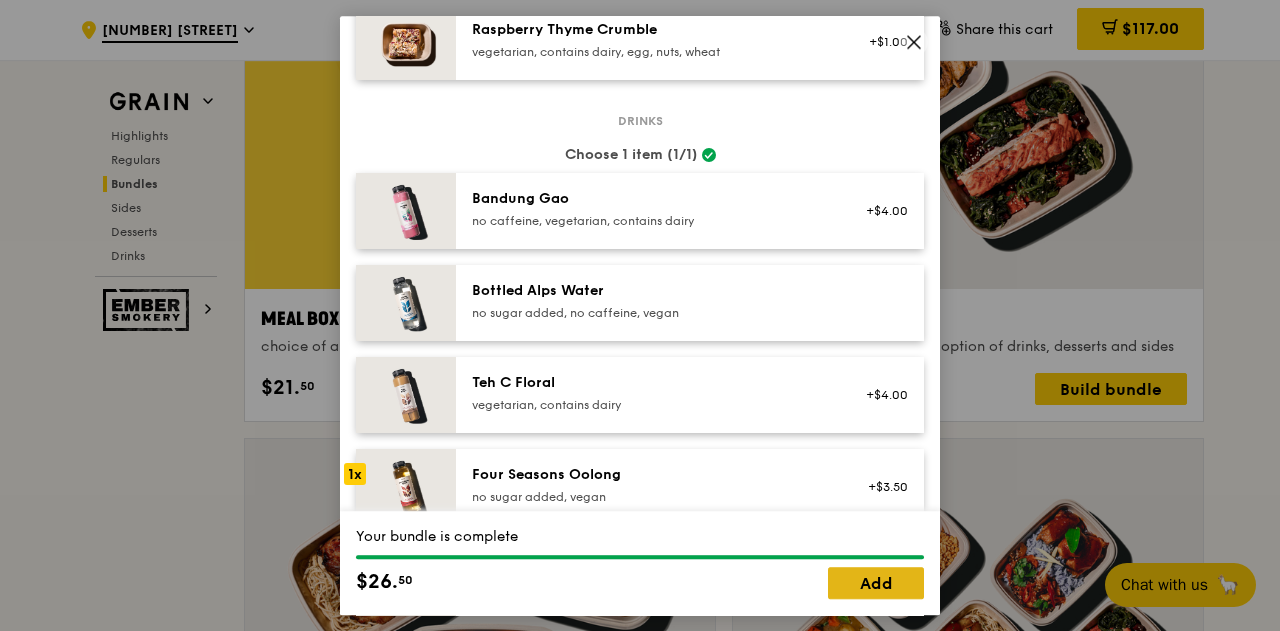 click on "Add" at bounding box center (876, 583) 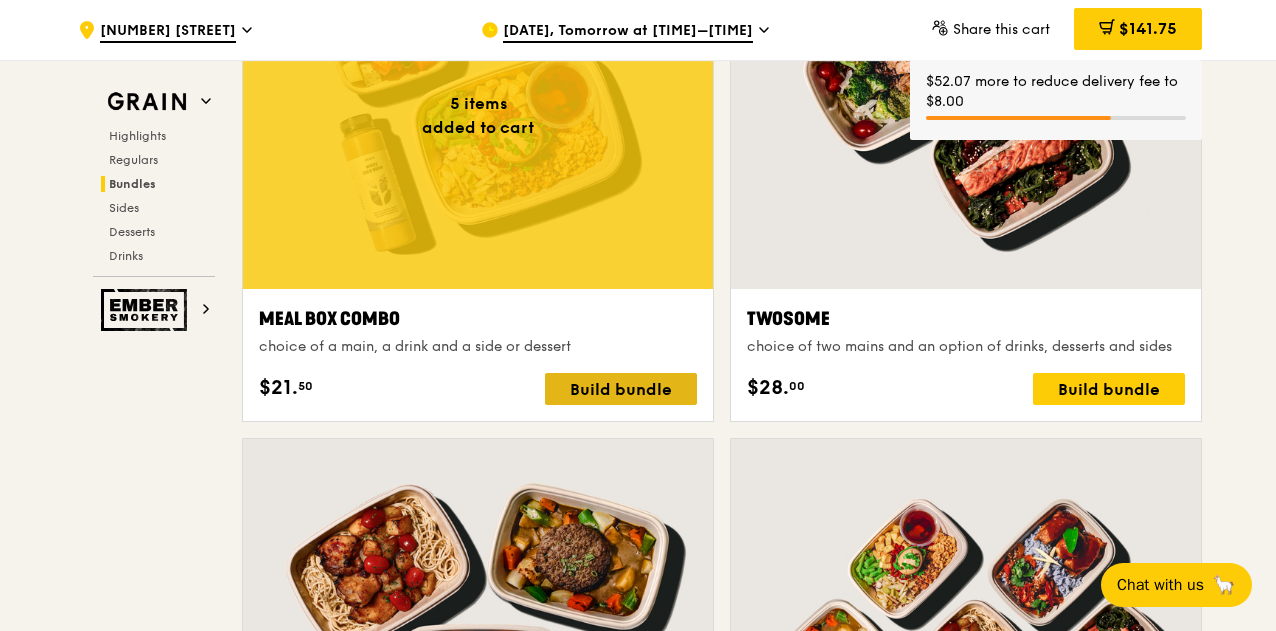 click on "Build bundle" at bounding box center (621, 389) 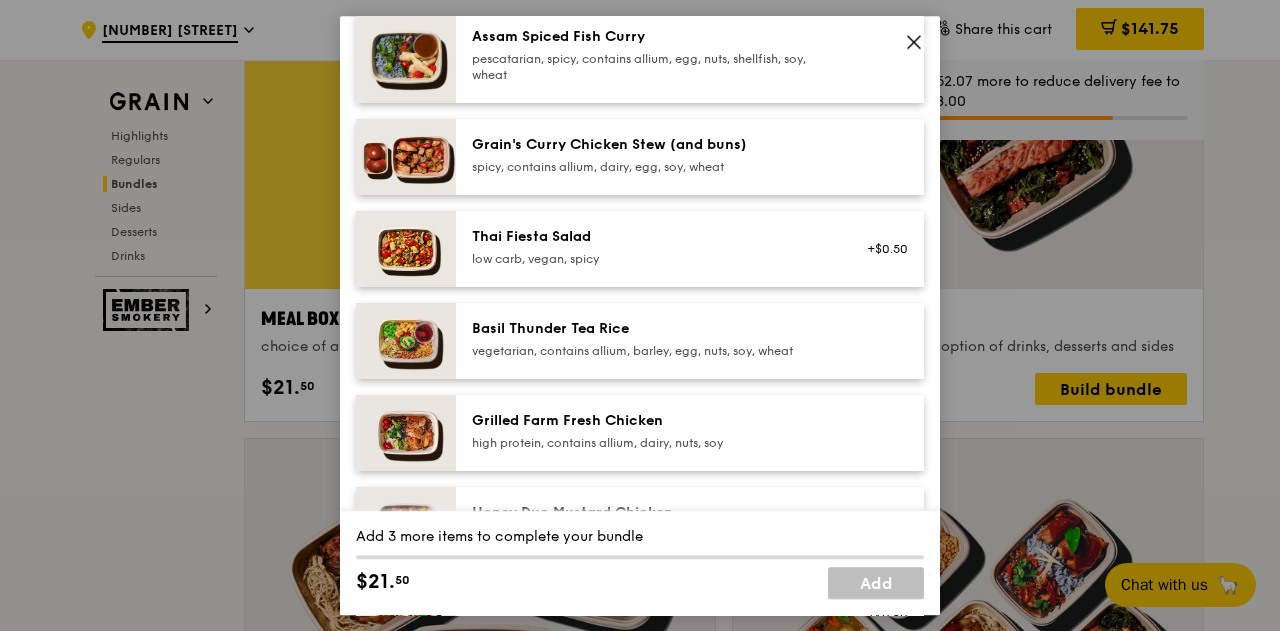 scroll, scrollTop: 300, scrollLeft: 0, axis: vertical 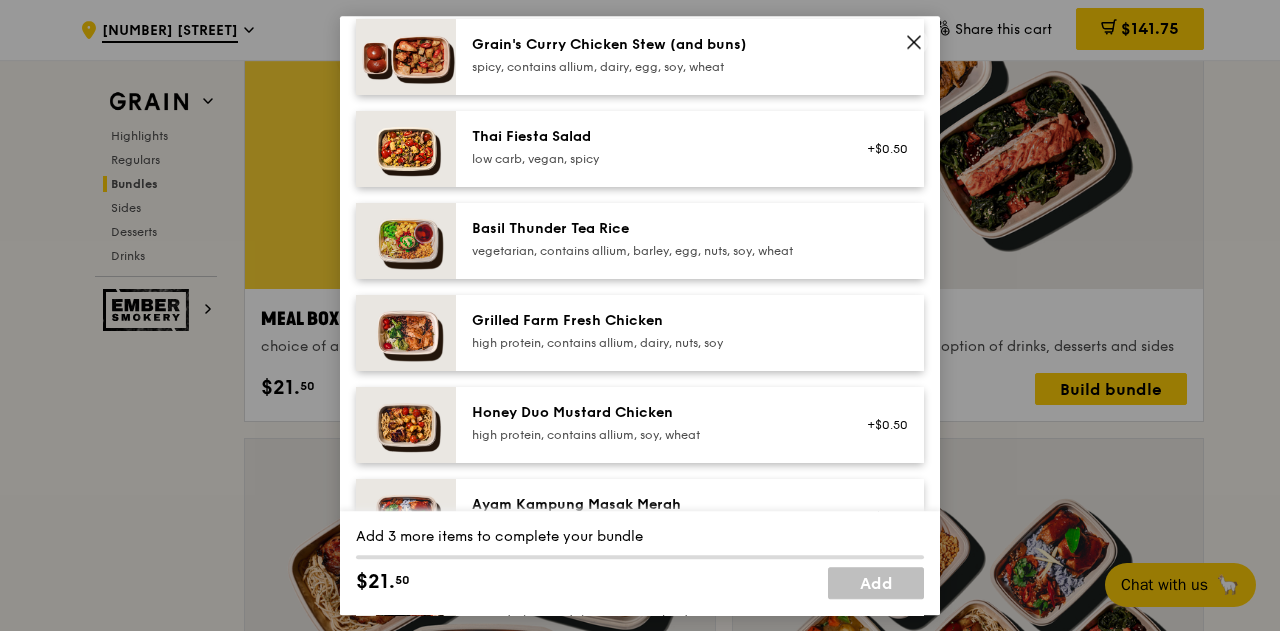 click on "Grilled Farm Fresh Chicken" at bounding box center (651, 321) 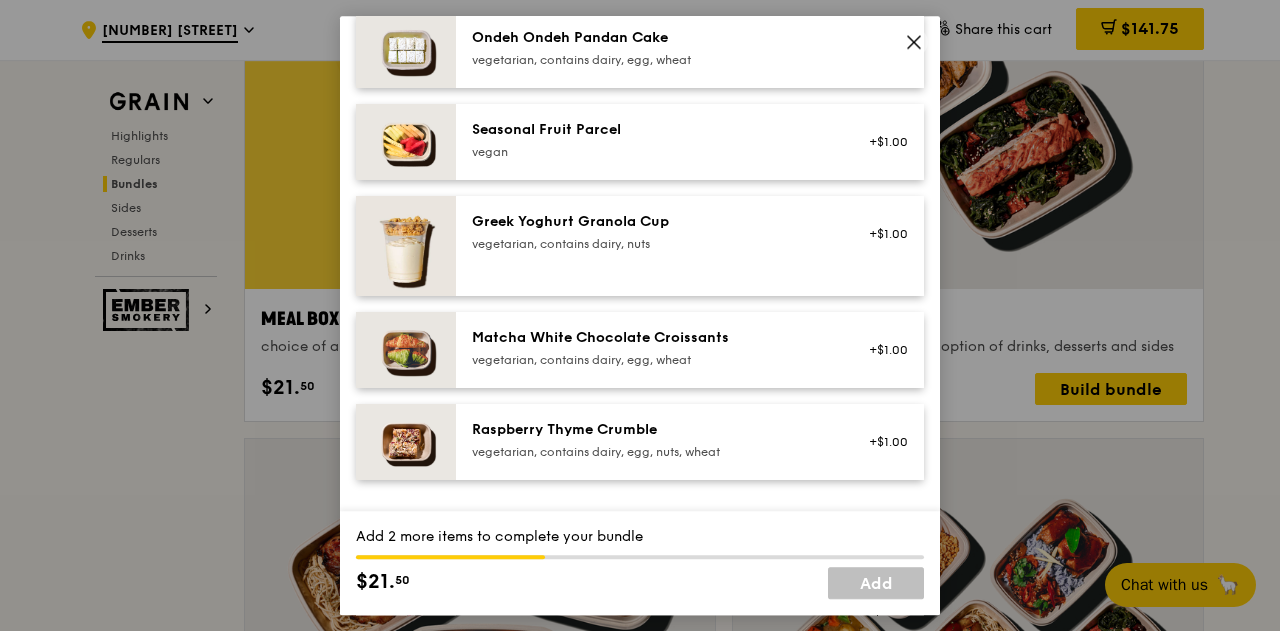 scroll, scrollTop: 1700, scrollLeft: 0, axis: vertical 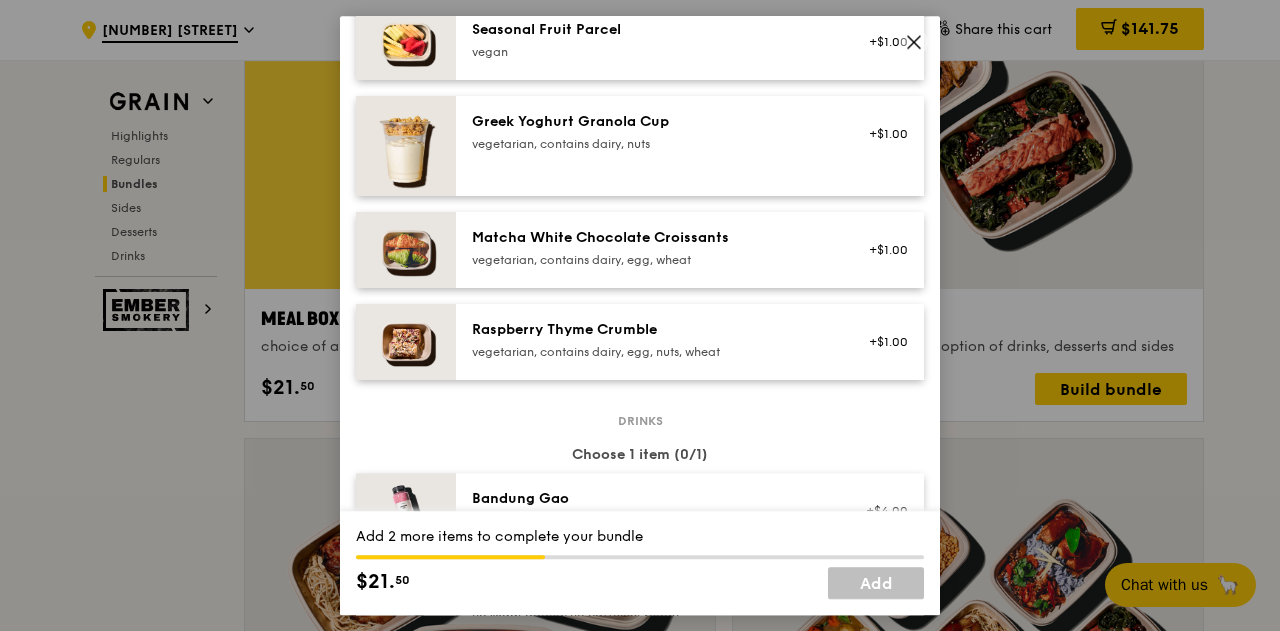 click on "Raspberry Thyme Crumble
vegetarian, contains dairy, egg, nuts, wheat" at bounding box center [651, 340] 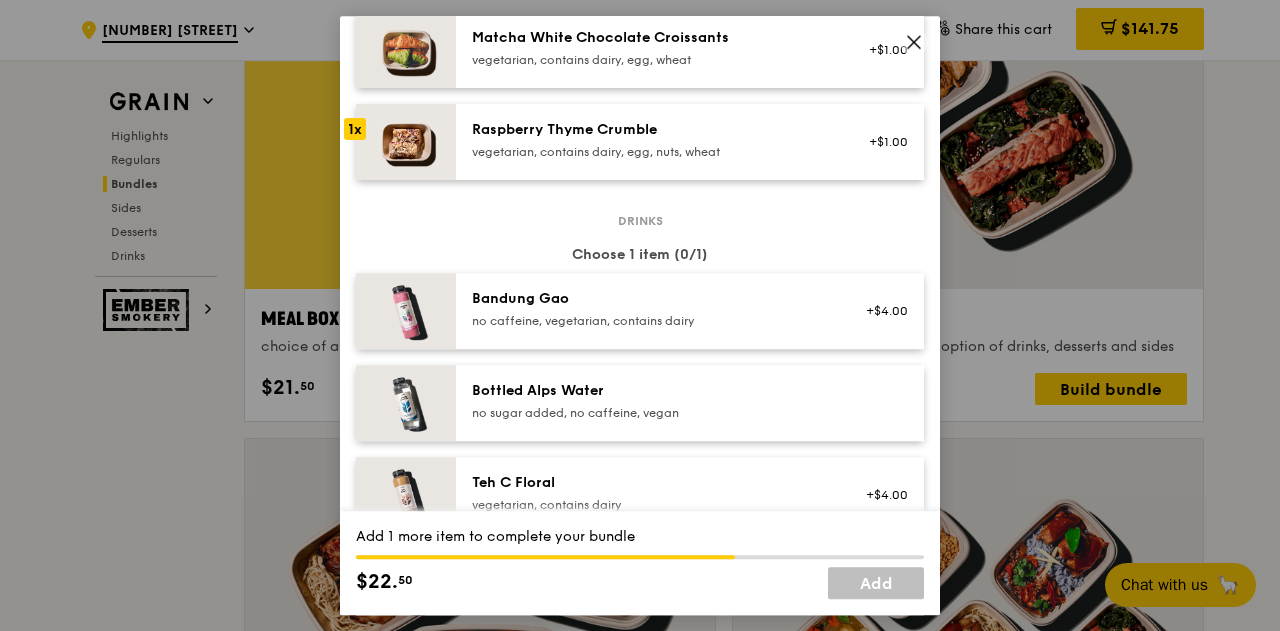 scroll, scrollTop: 2200, scrollLeft: 0, axis: vertical 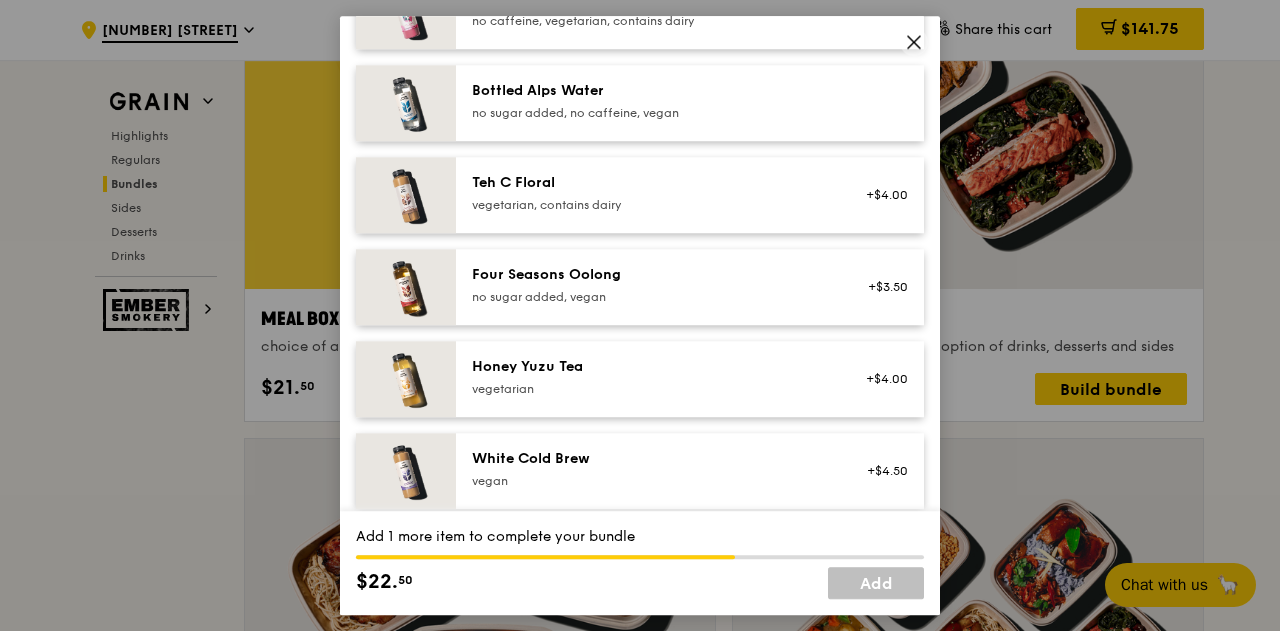 click on "no sugar added, vegan" at bounding box center (651, 297) 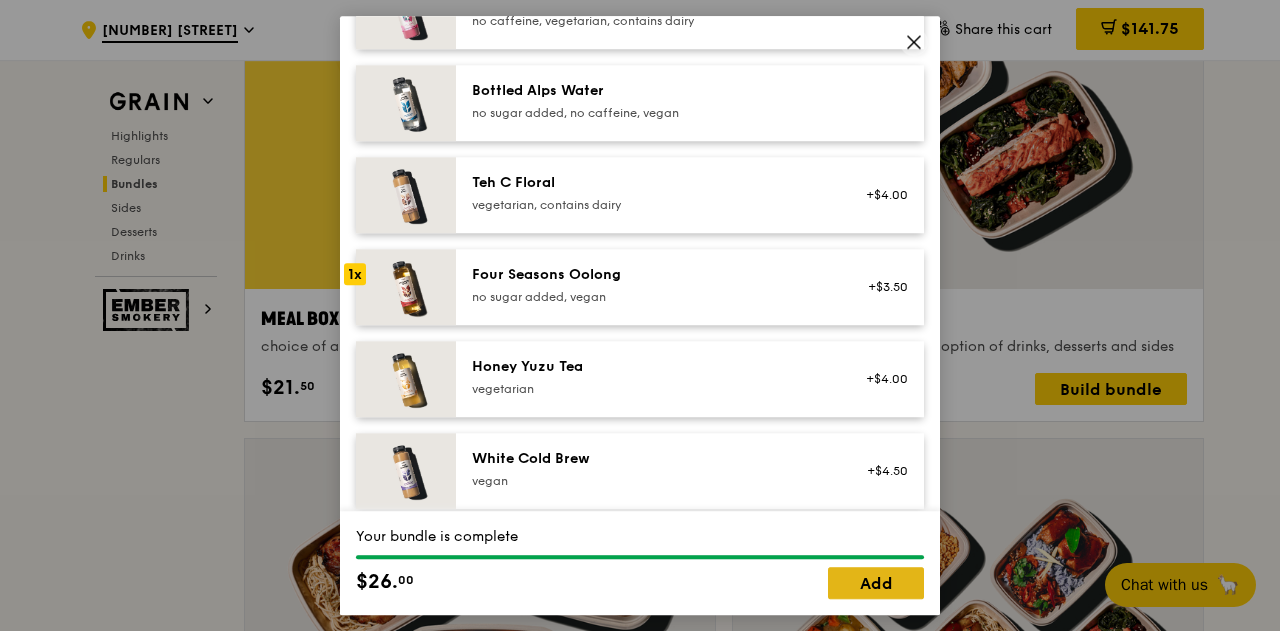 click on "Add" at bounding box center [876, 583] 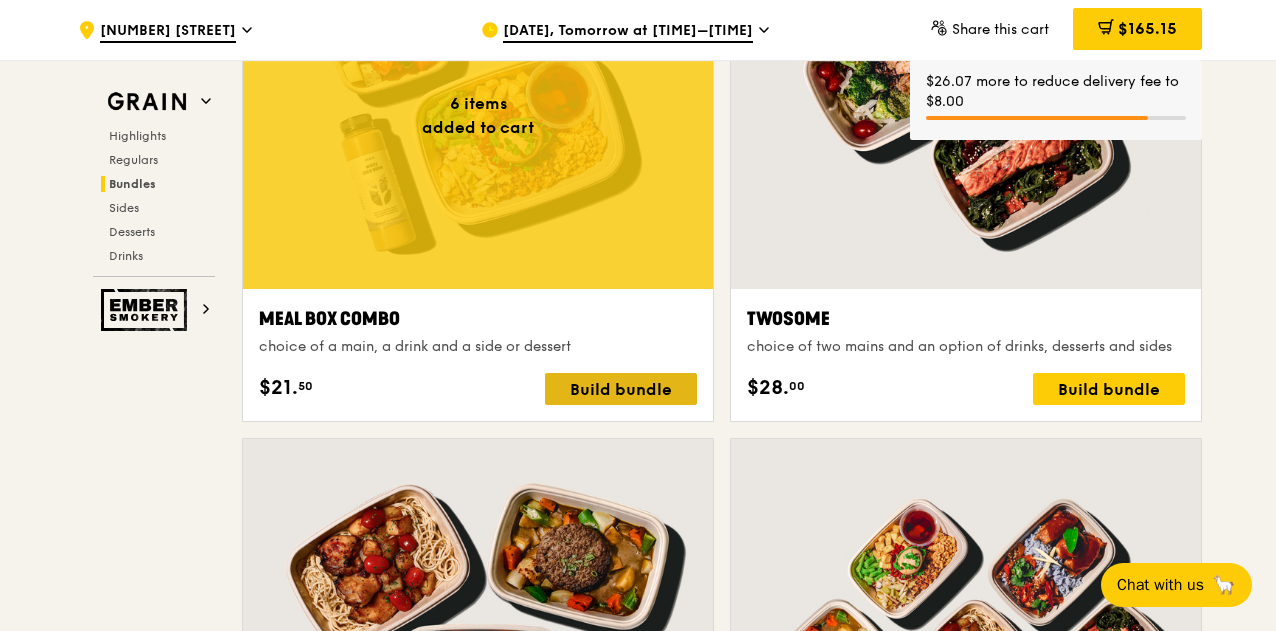 click on "Build bundle" at bounding box center [621, 389] 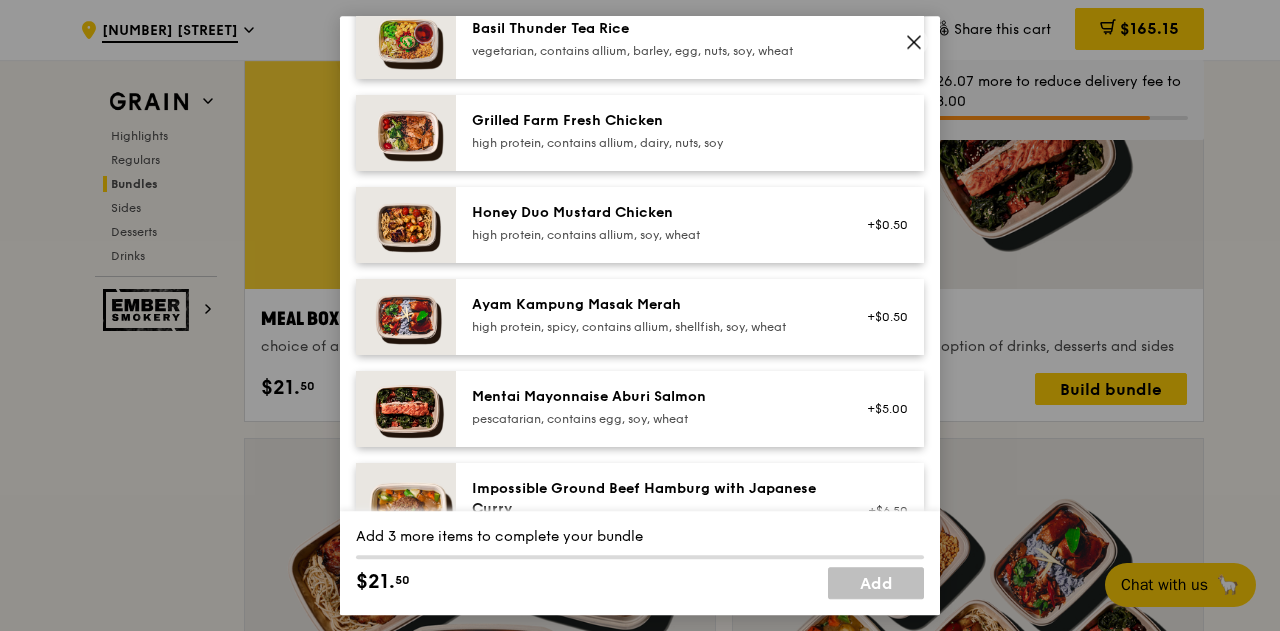 scroll, scrollTop: 600, scrollLeft: 0, axis: vertical 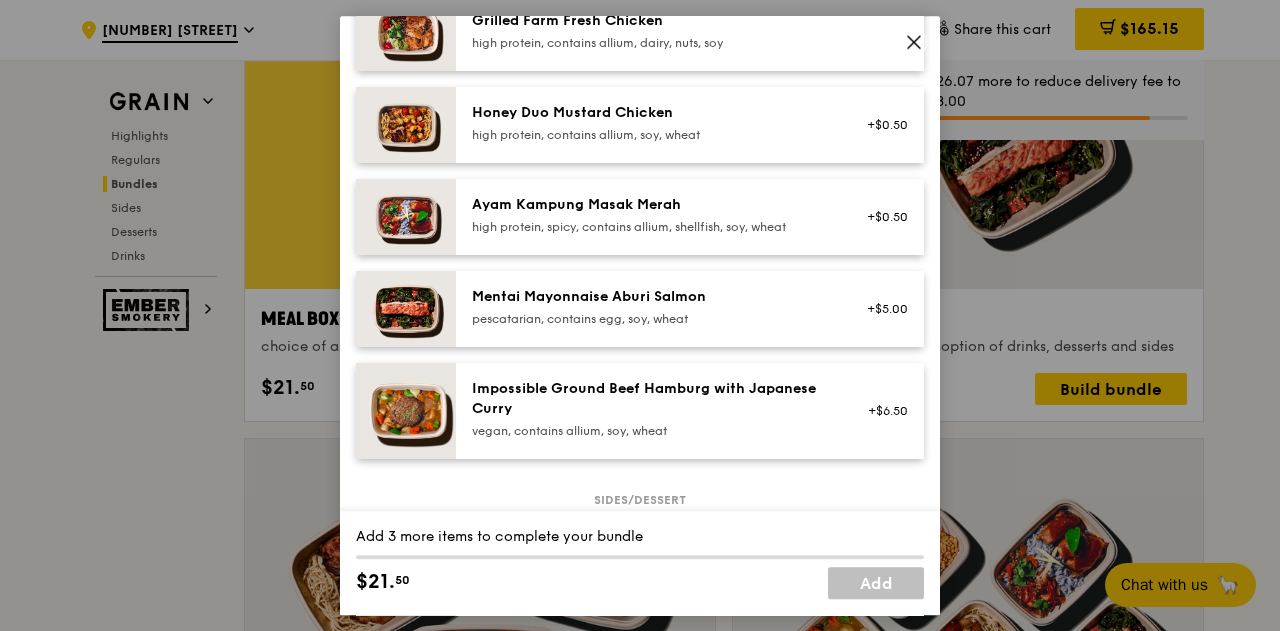 click on "Ayam Kampung Masak Merah" at bounding box center (651, 205) 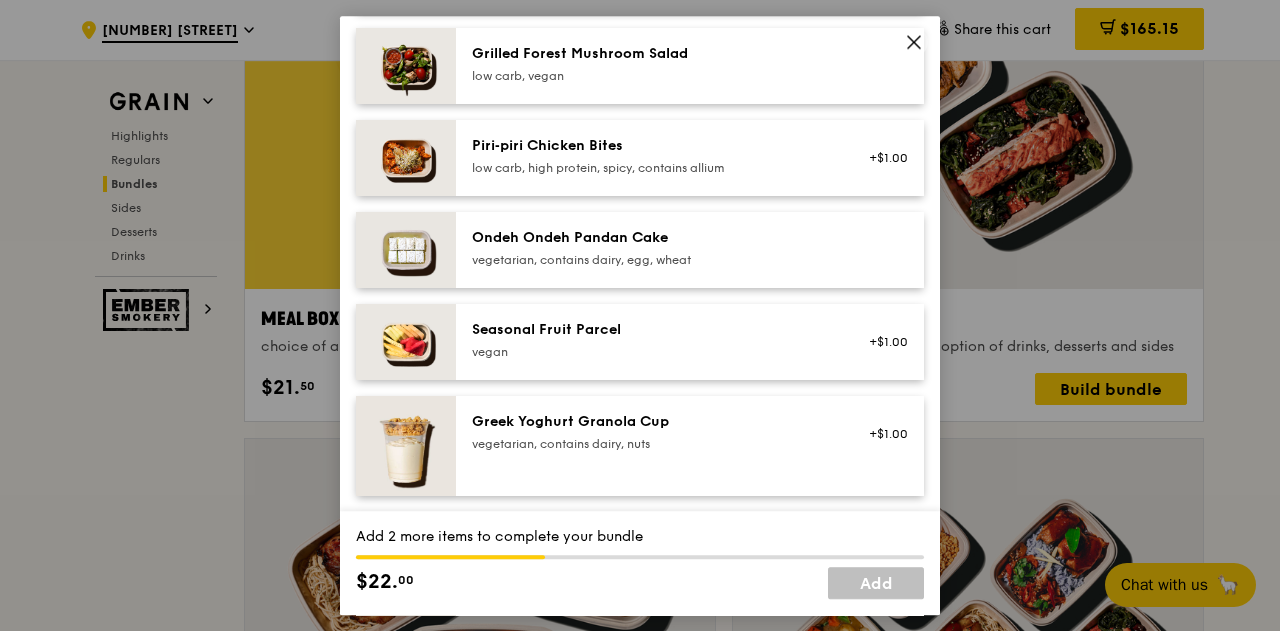scroll, scrollTop: 1600, scrollLeft: 0, axis: vertical 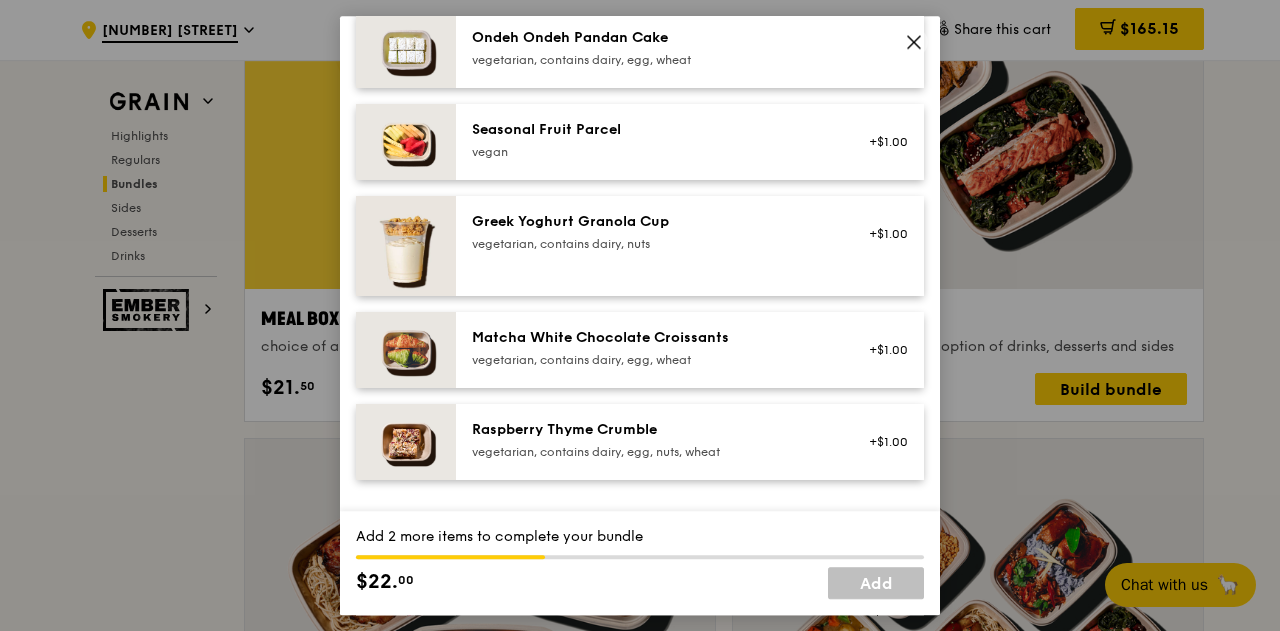 click on "Matcha White Chocolate Croissants" at bounding box center (651, 338) 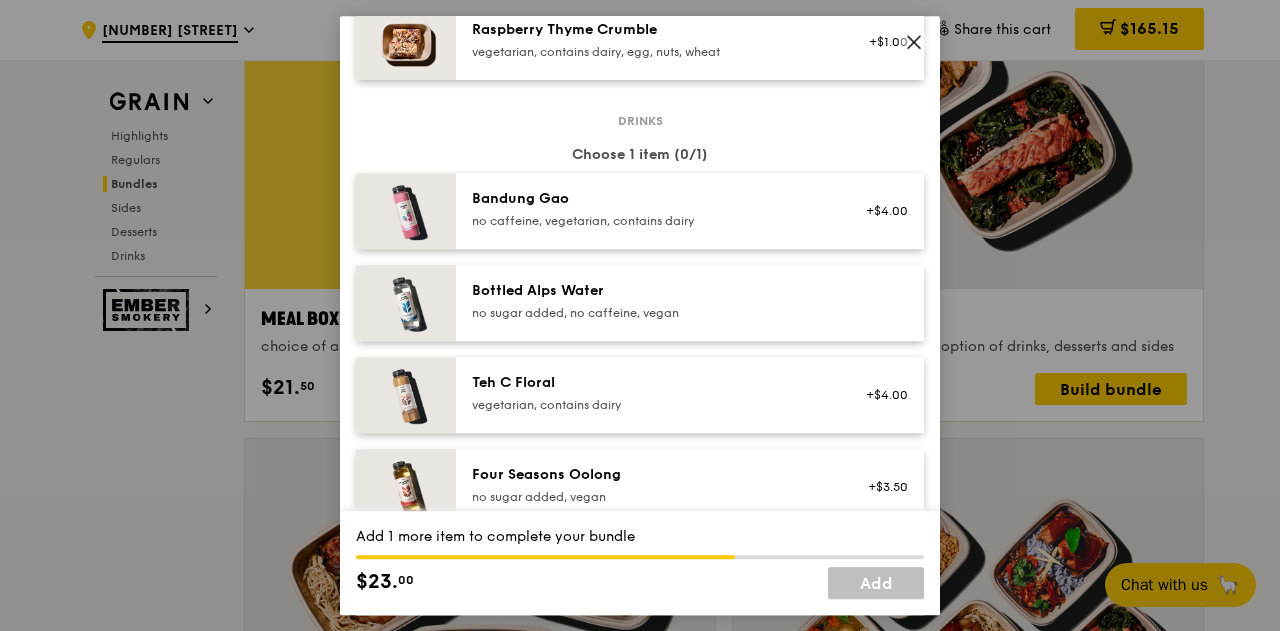 scroll, scrollTop: 2100, scrollLeft: 0, axis: vertical 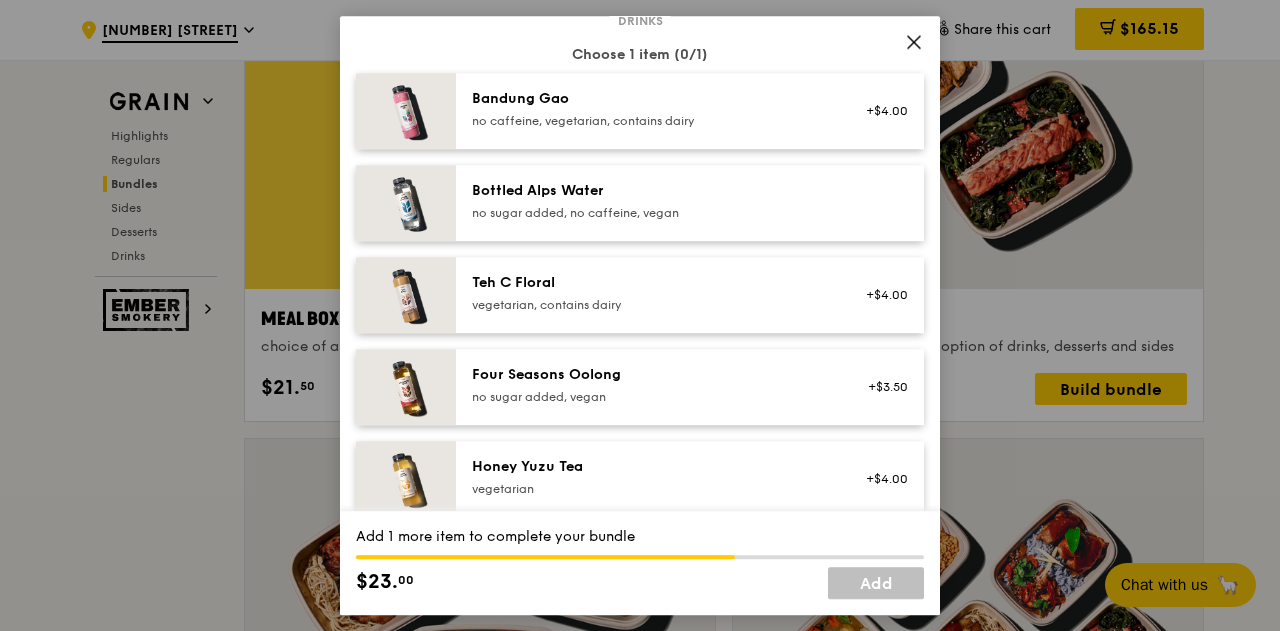 click on "Honey Yuzu Tea" at bounding box center (651, 467) 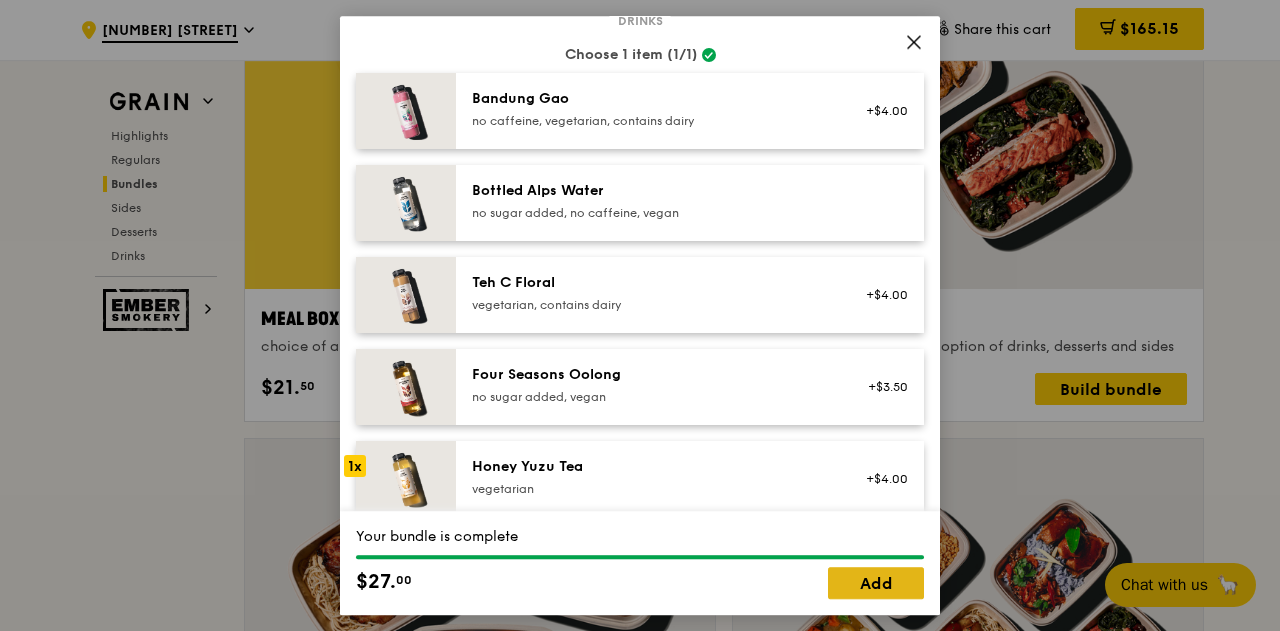 click on "Add" at bounding box center [876, 583] 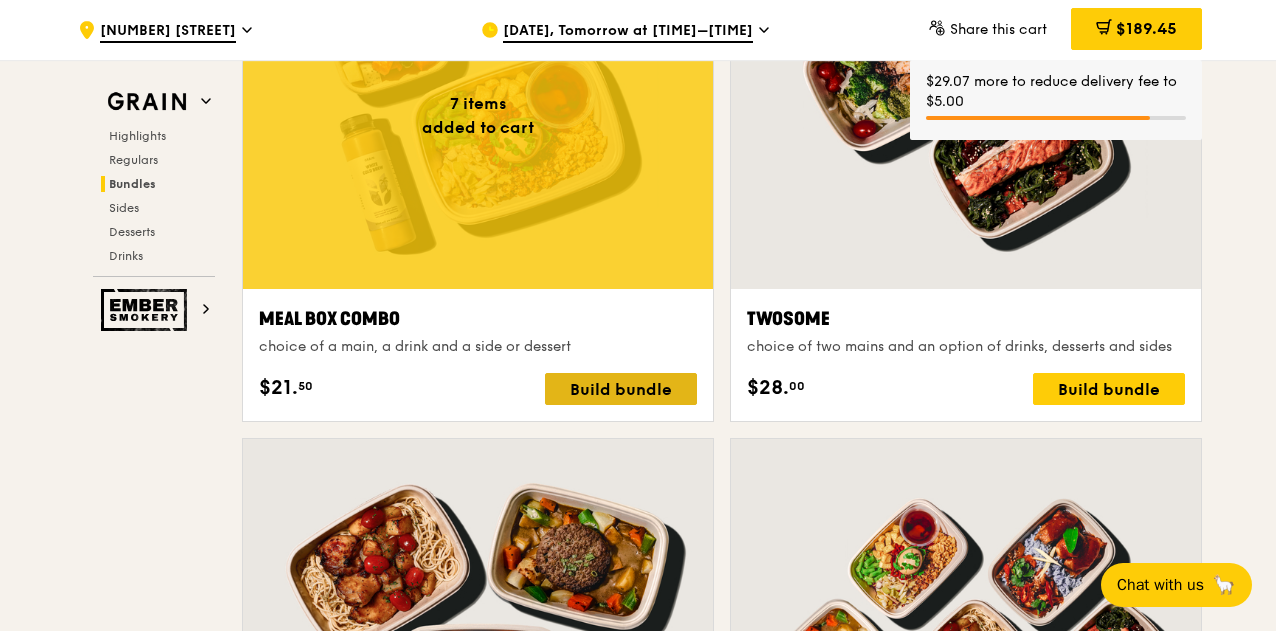 click on "Build bundle" at bounding box center (621, 389) 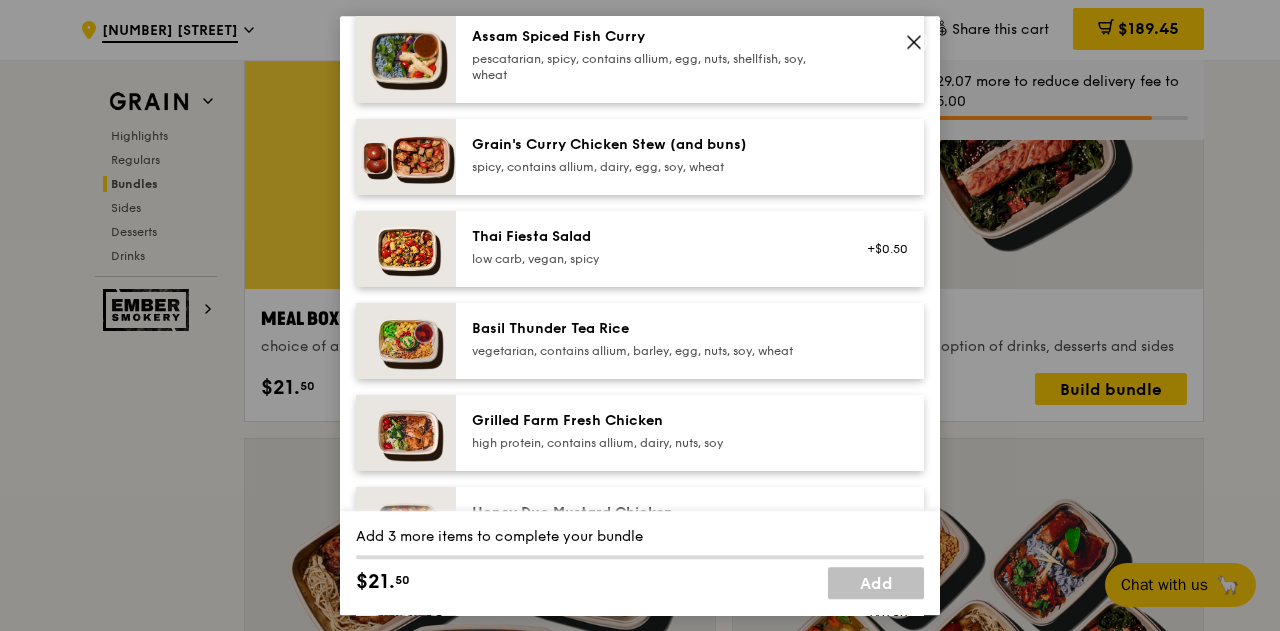 scroll, scrollTop: 400, scrollLeft: 0, axis: vertical 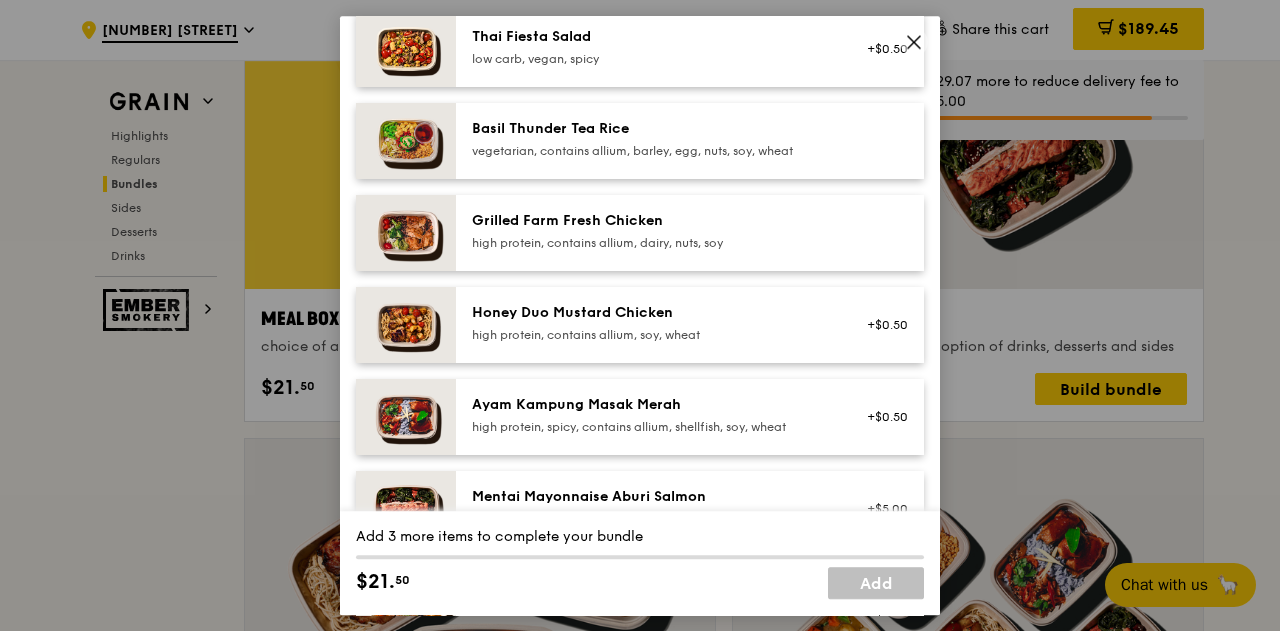 click on "Ayam Kampung Masak Merah" at bounding box center (651, 405) 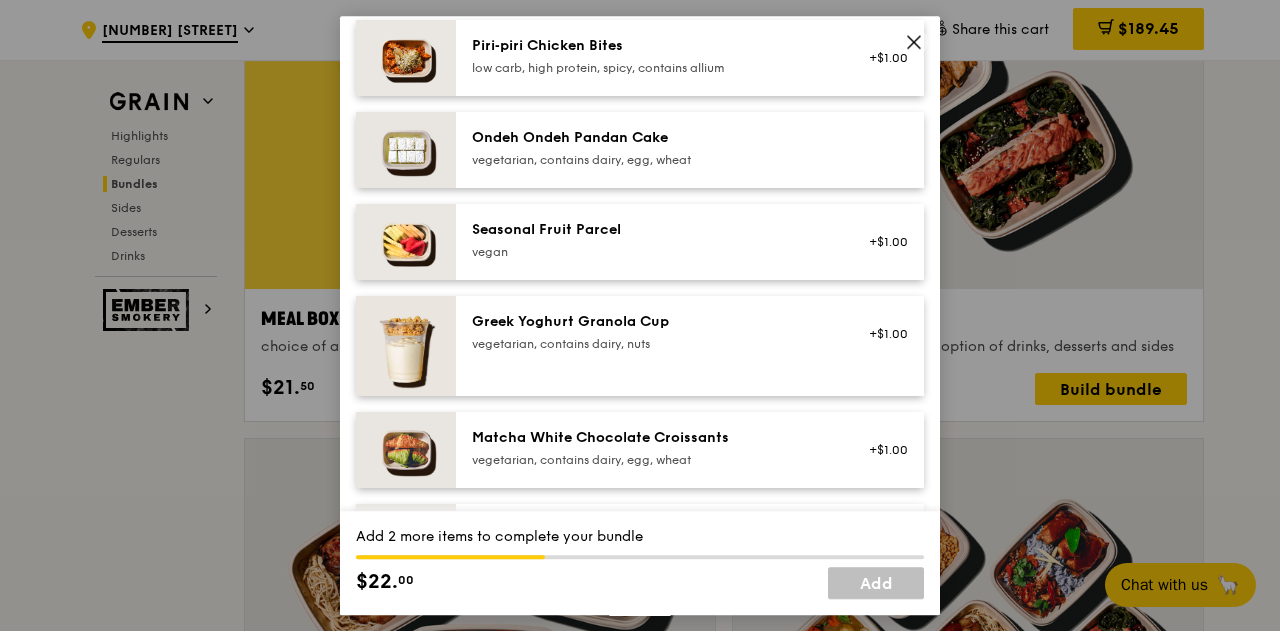 scroll, scrollTop: 1300, scrollLeft: 0, axis: vertical 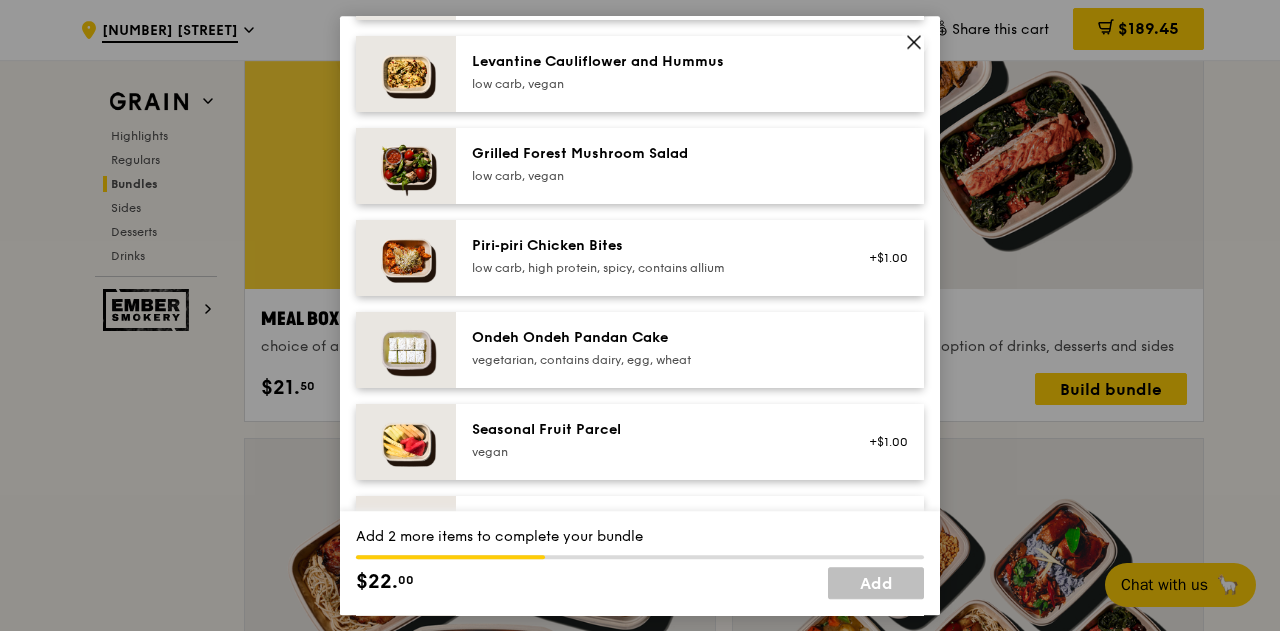 click on "Levantine Cauliflower and Hummus" at bounding box center (651, 62) 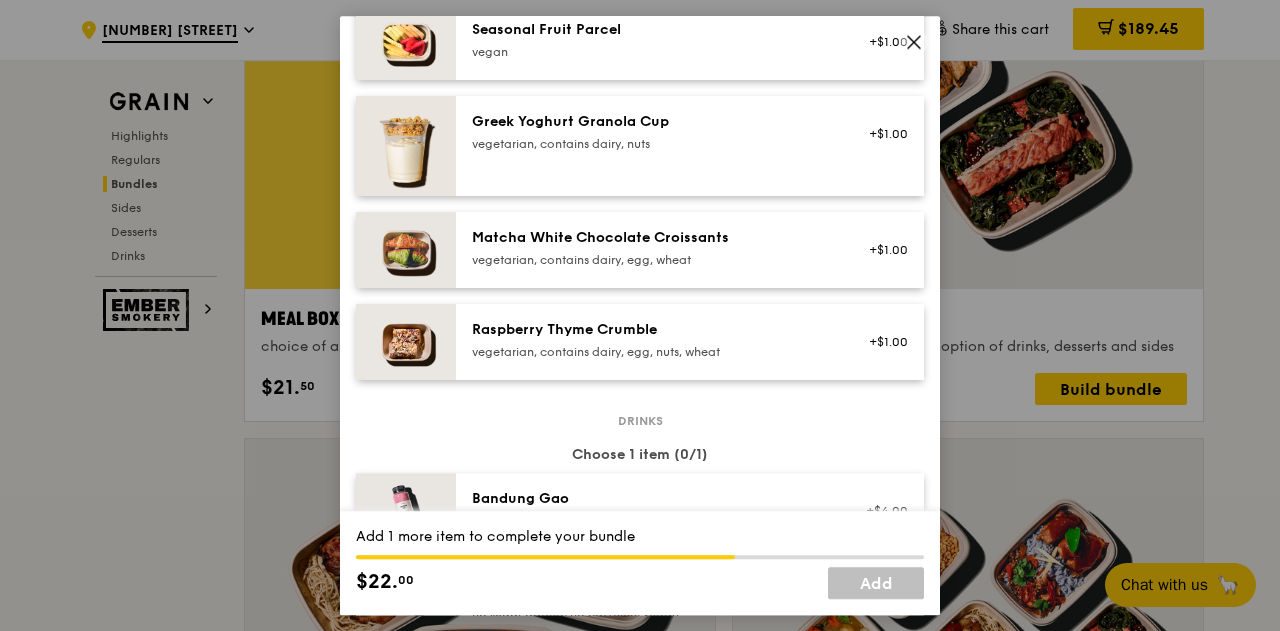 scroll, scrollTop: 2000, scrollLeft: 0, axis: vertical 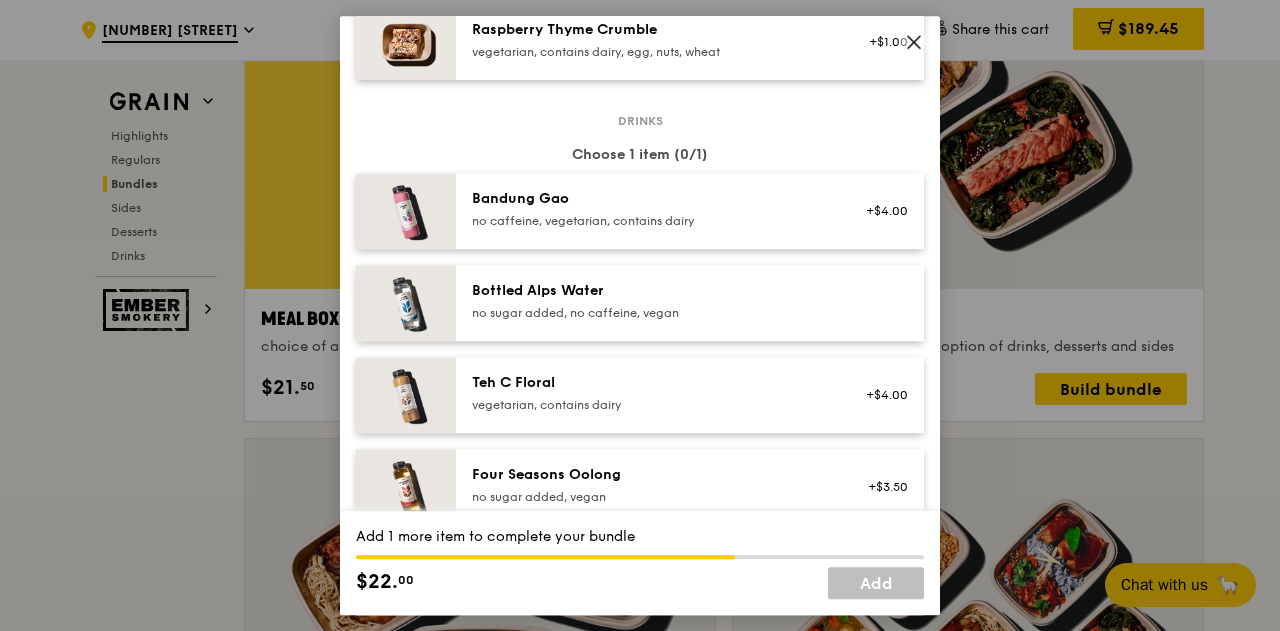 click on "Bandung Gao" at bounding box center (651, 199) 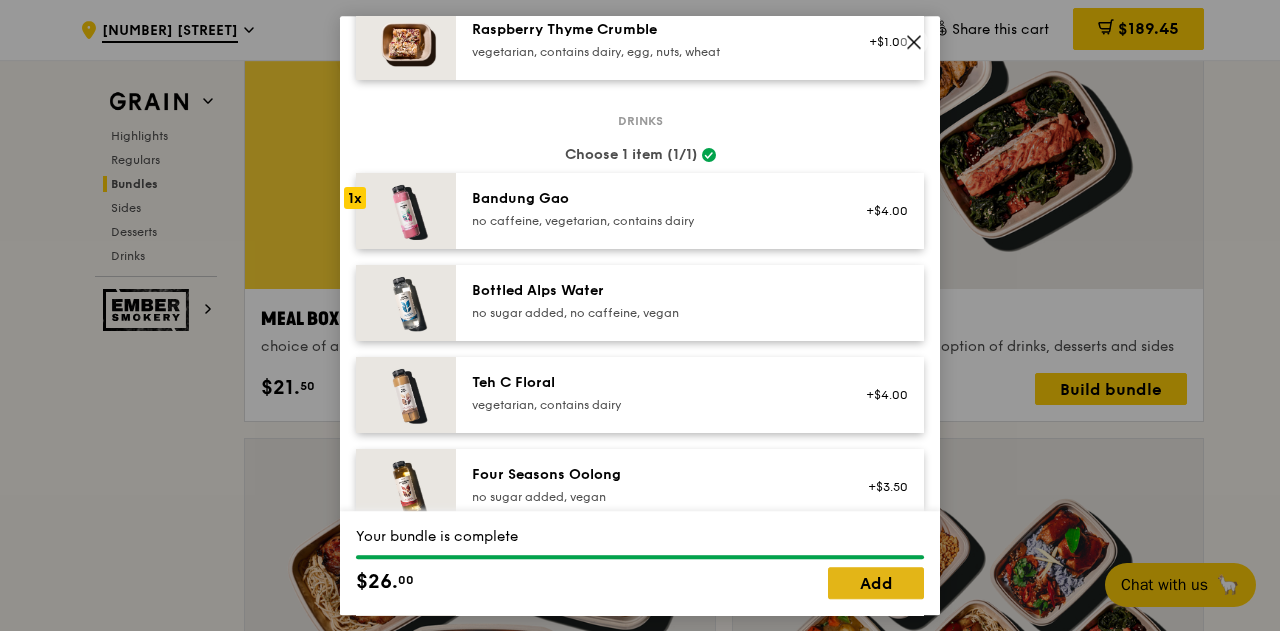 click on "Add" at bounding box center (876, 583) 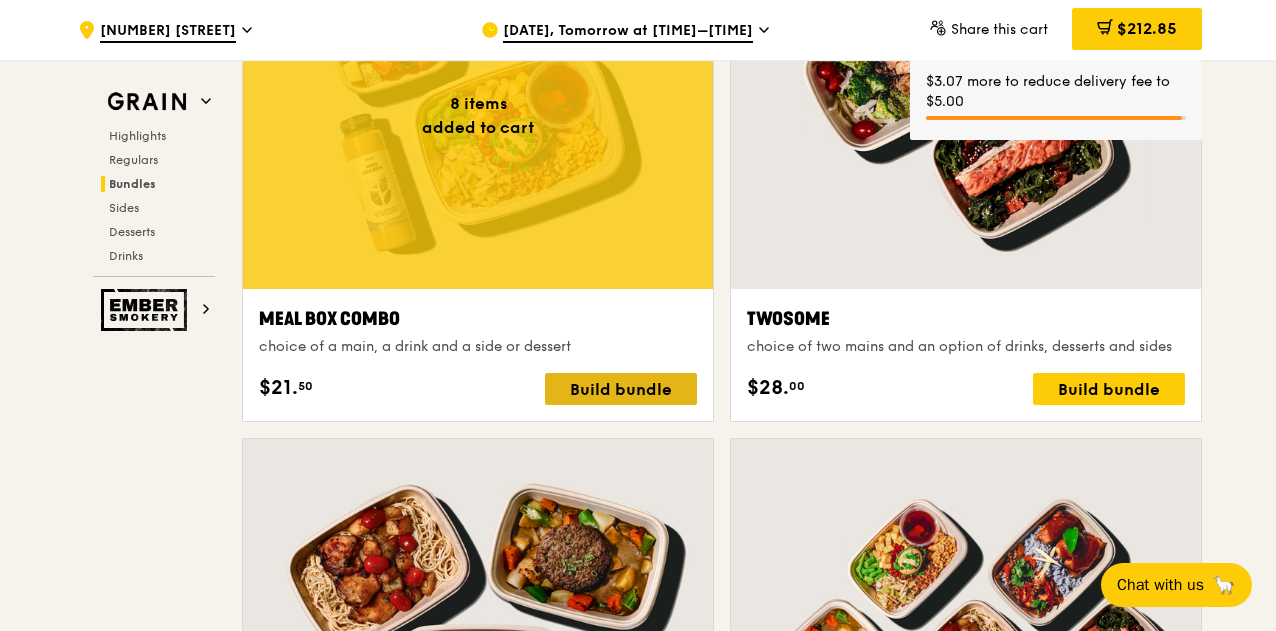click on "Build bundle" at bounding box center [621, 389] 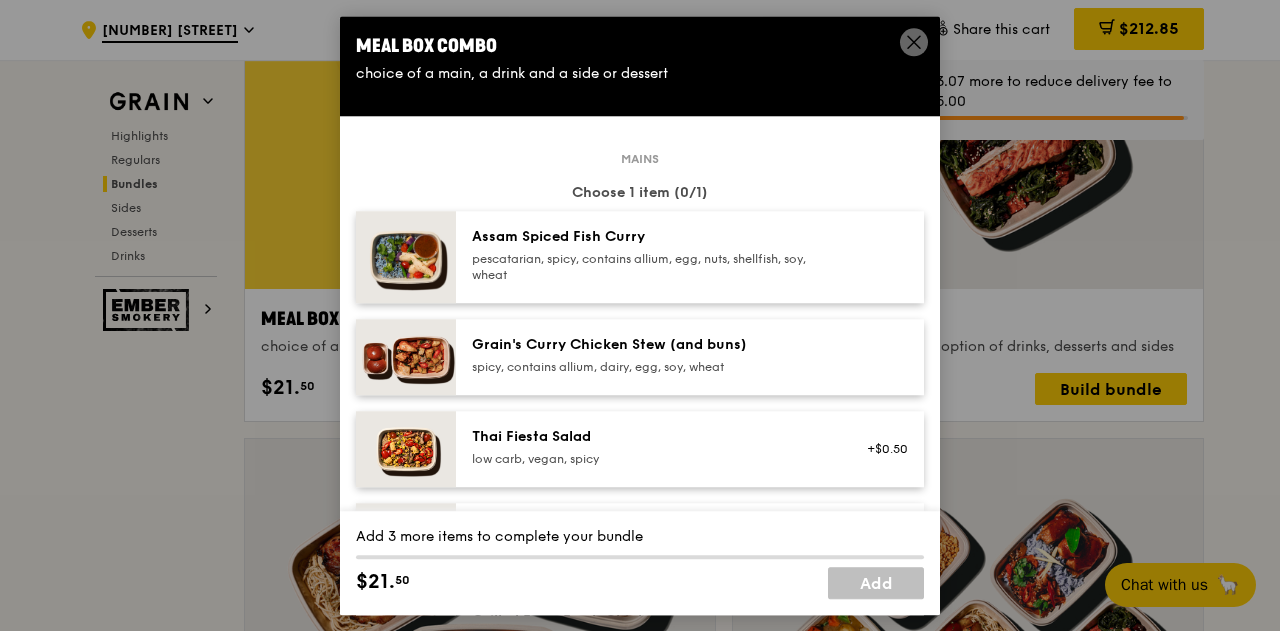 click on "Assam Spiced Fish Curry" at bounding box center [651, 237] 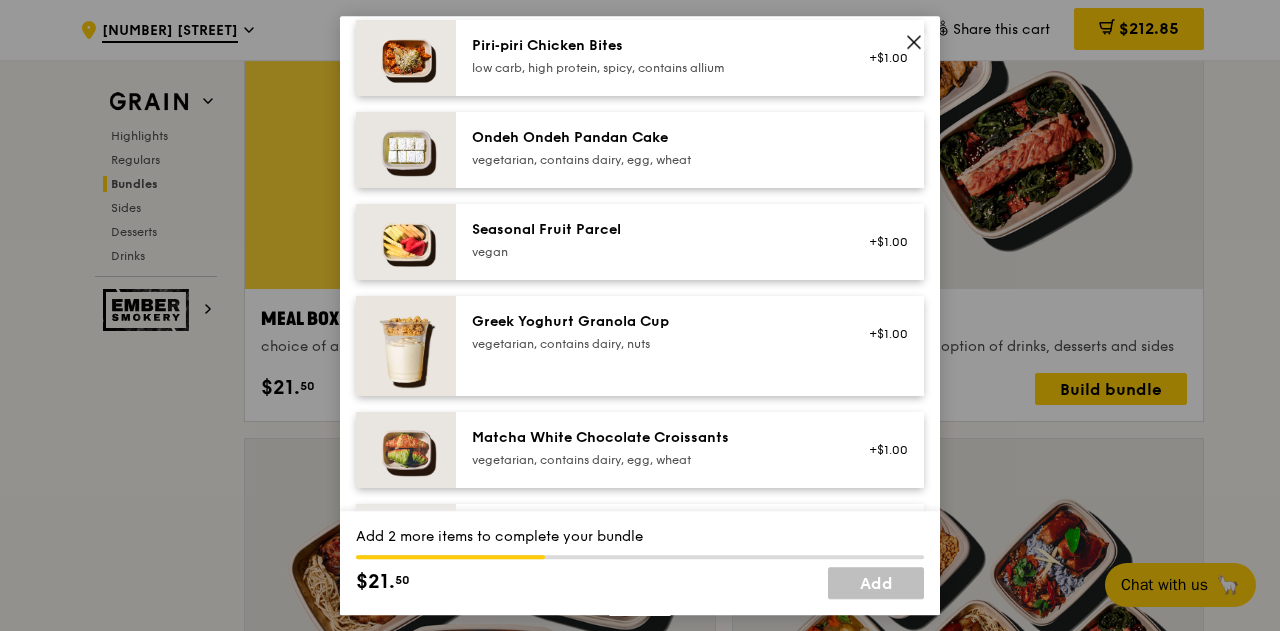 scroll, scrollTop: 1600, scrollLeft: 0, axis: vertical 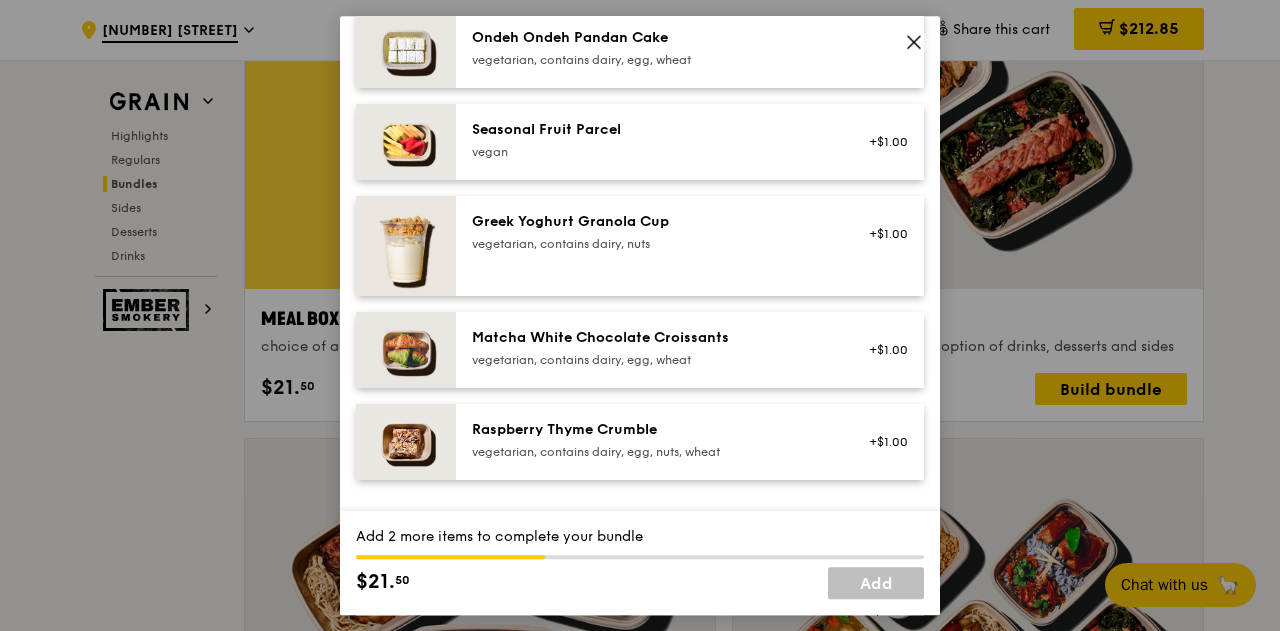 click on "vegetarian, contains dairy, nuts" at bounding box center (651, 244) 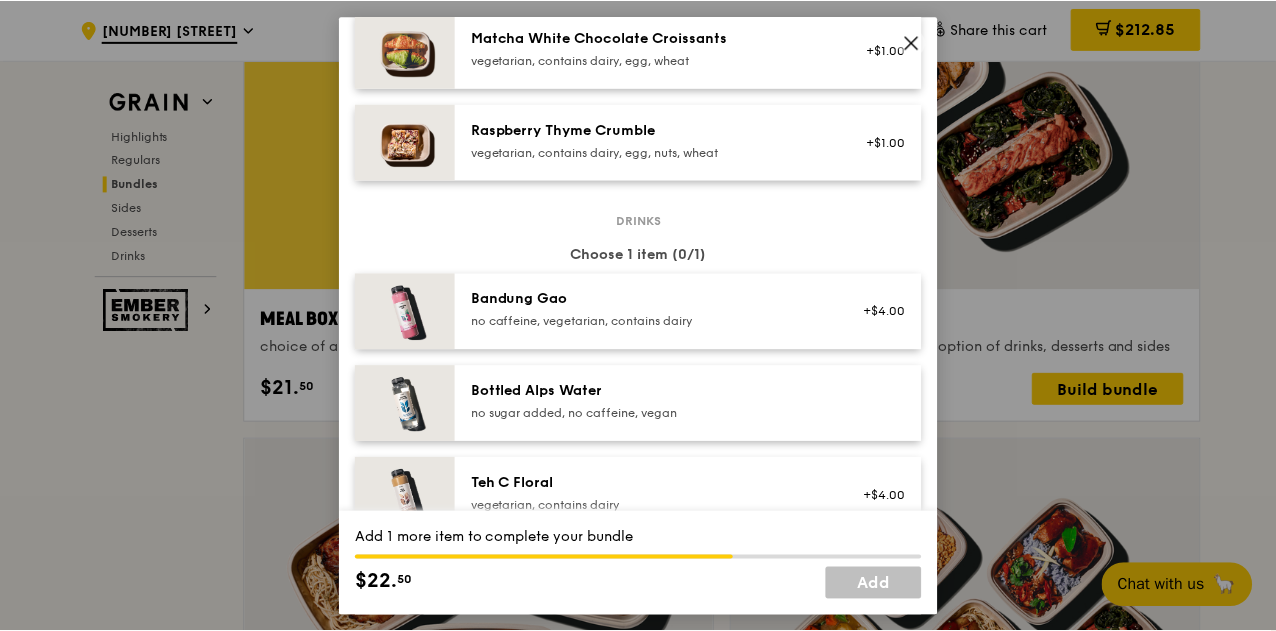 scroll, scrollTop: 2100, scrollLeft: 0, axis: vertical 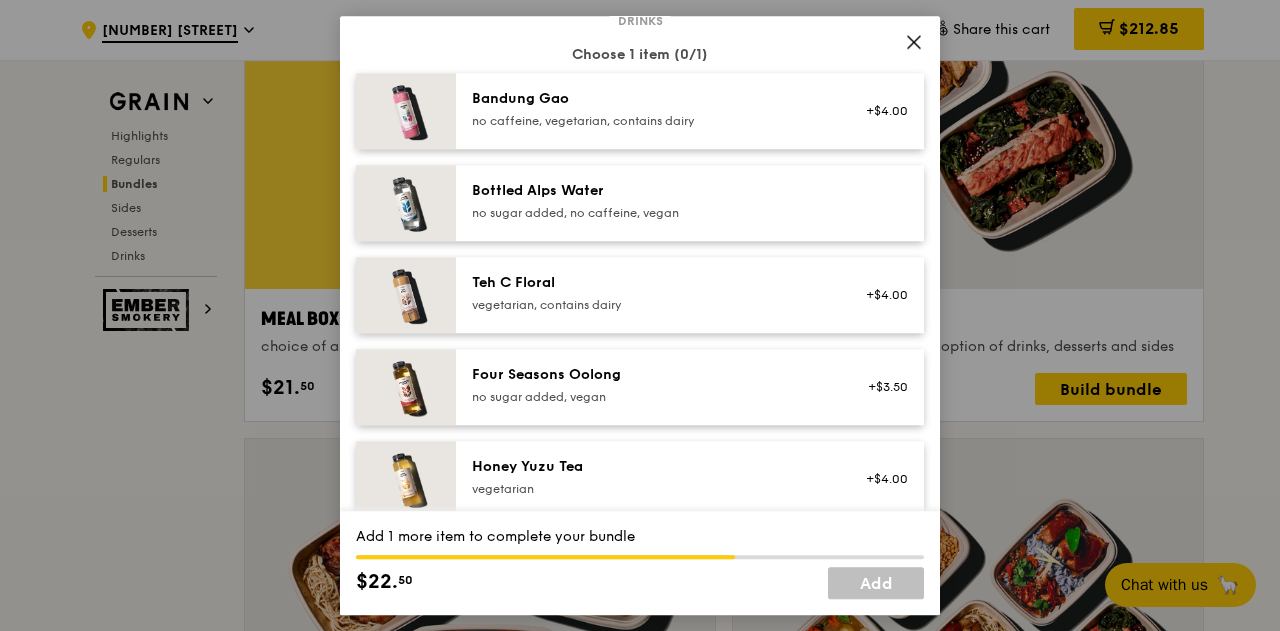 click on "Bottled Alps Water" at bounding box center (651, 191) 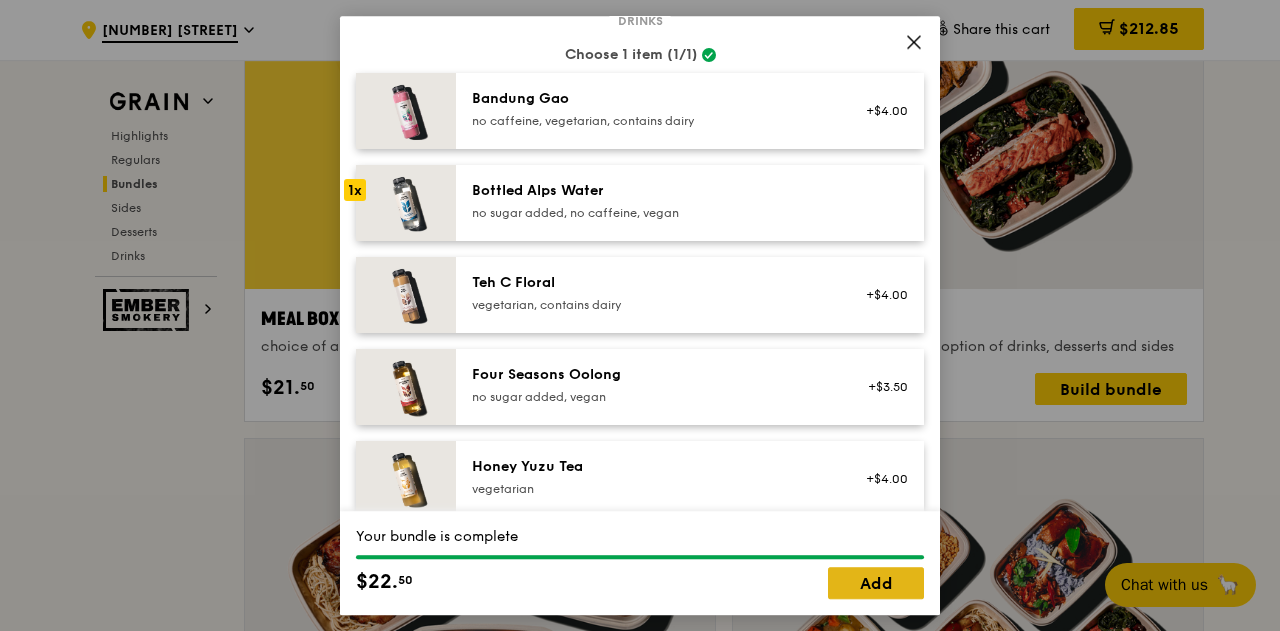 click on "Add" at bounding box center [876, 583] 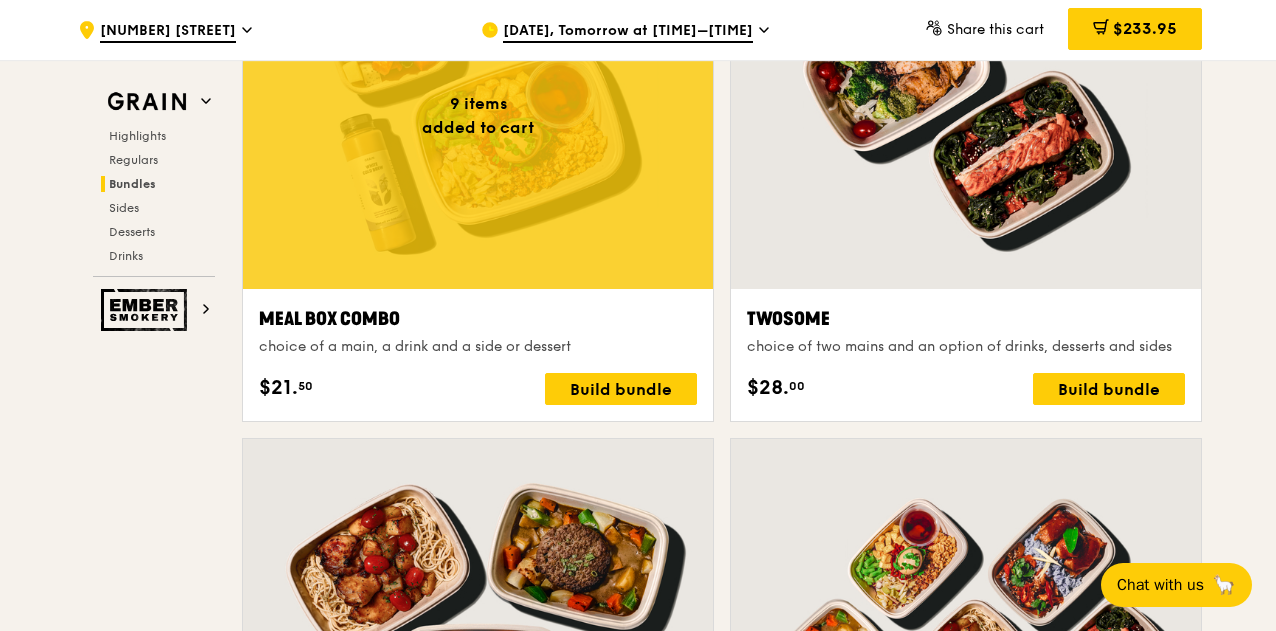 click on "$233.95" at bounding box center [1145, 28] 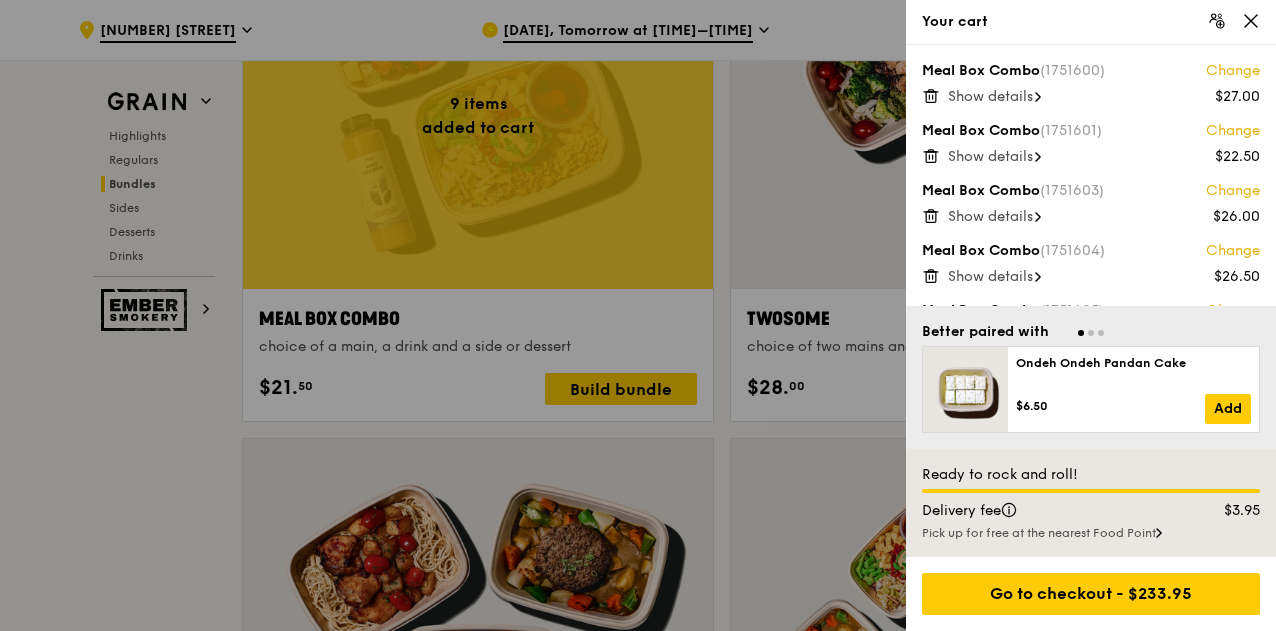 scroll, scrollTop: 292, scrollLeft: 0, axis: vertical 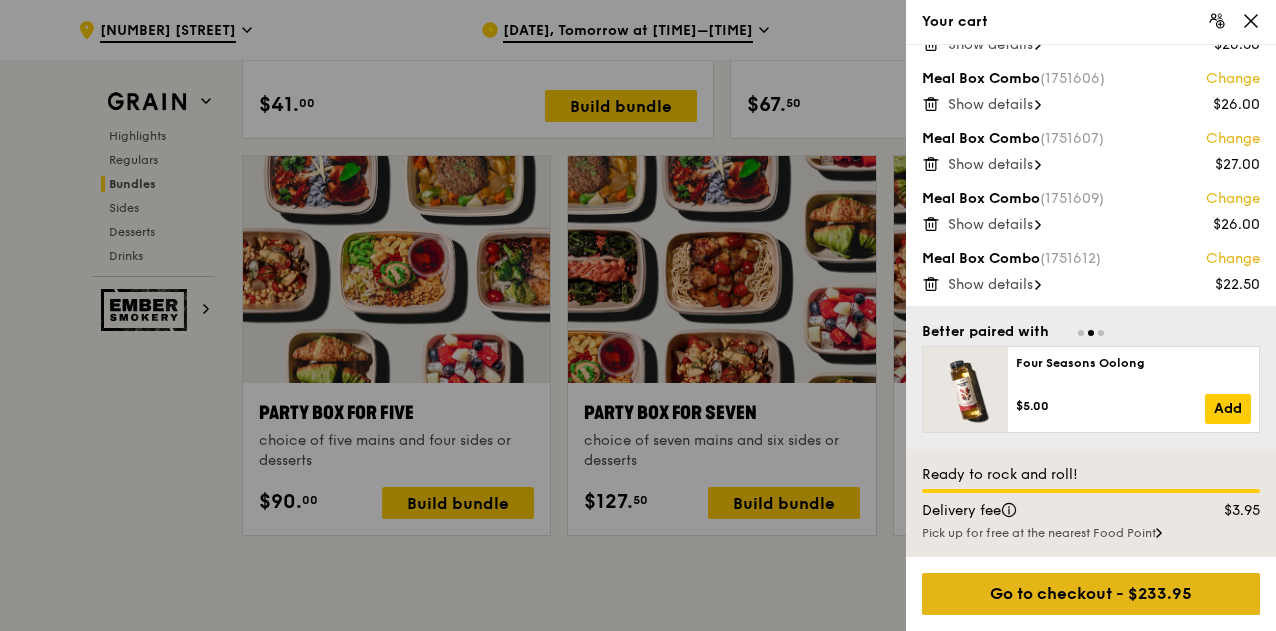 click on "Go to checkout - $233.95" at bounding box center (1091, 594) 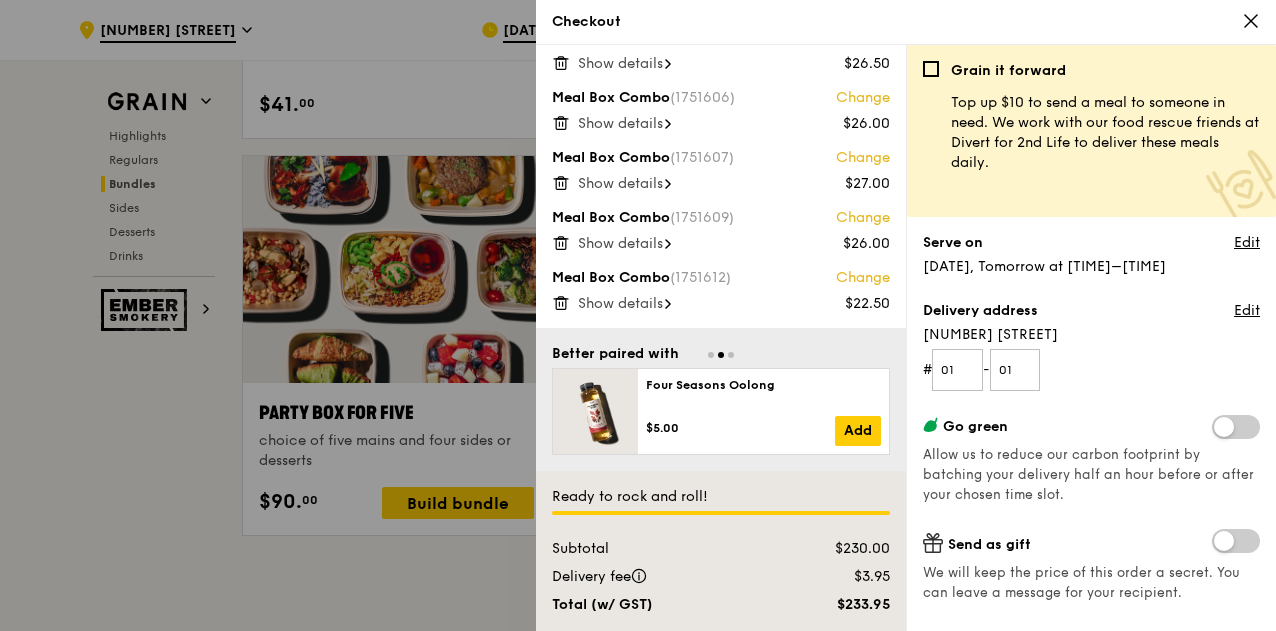scroll, scrollTop: 271, scrollLeft: 0, axis: vertical 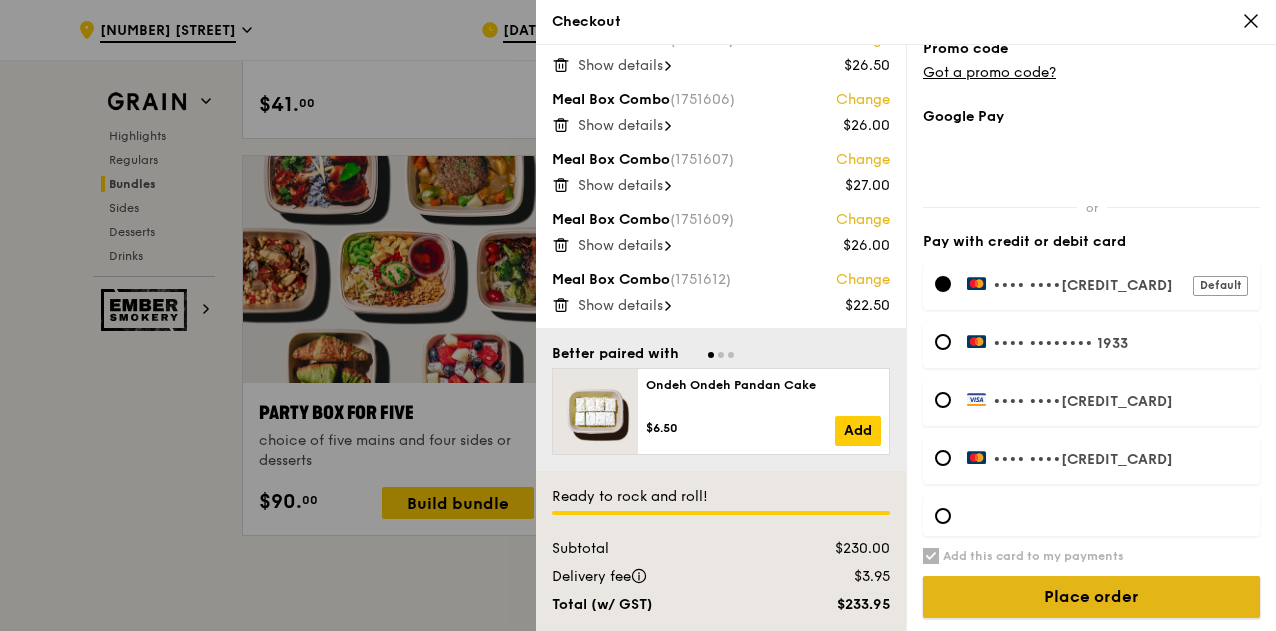 click on "Place order" at bounding box center [1091, 597] 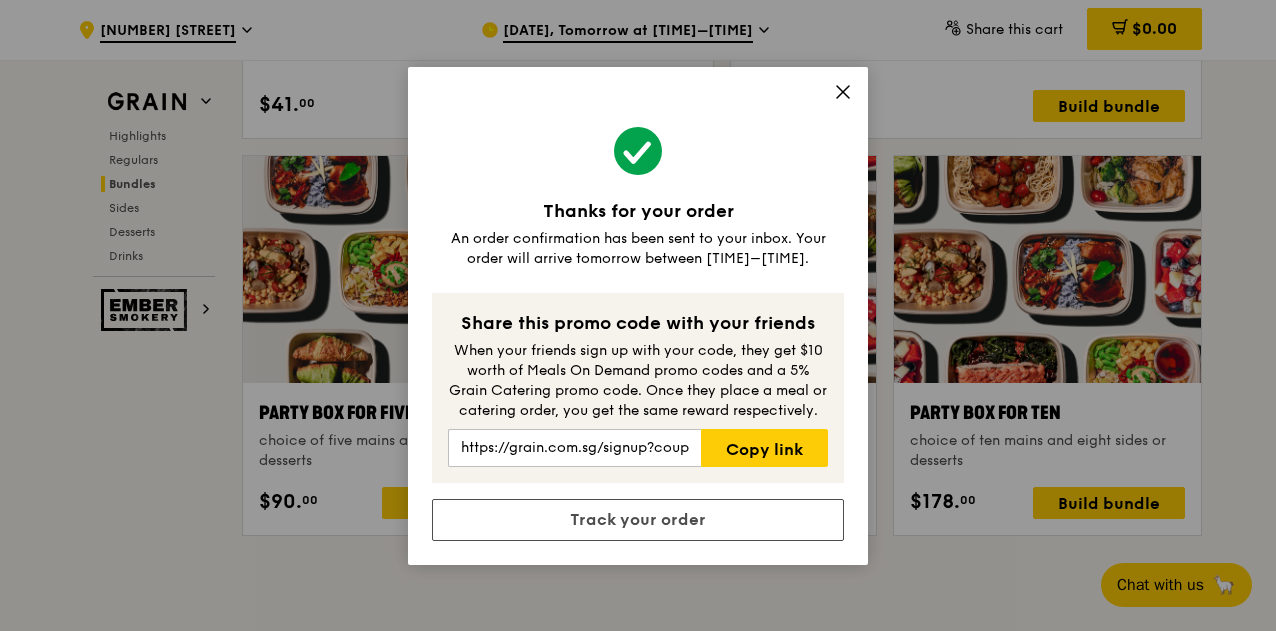 click 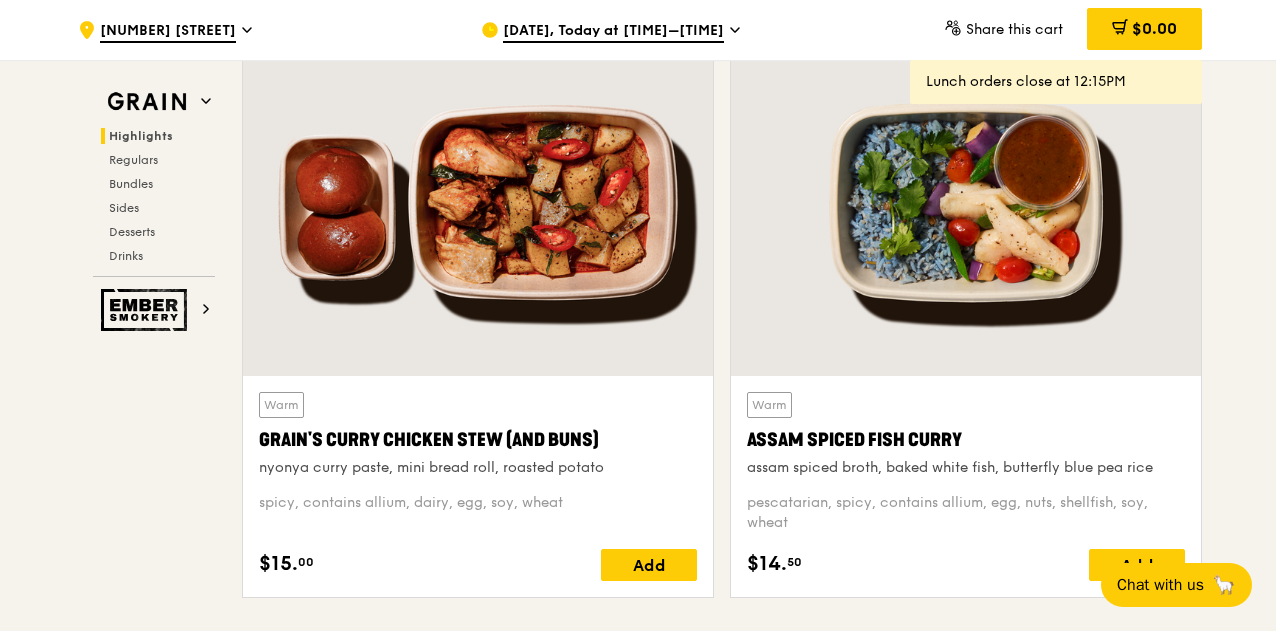 scroll, scrollTop: 0, scrollLeft: 0, axis: both 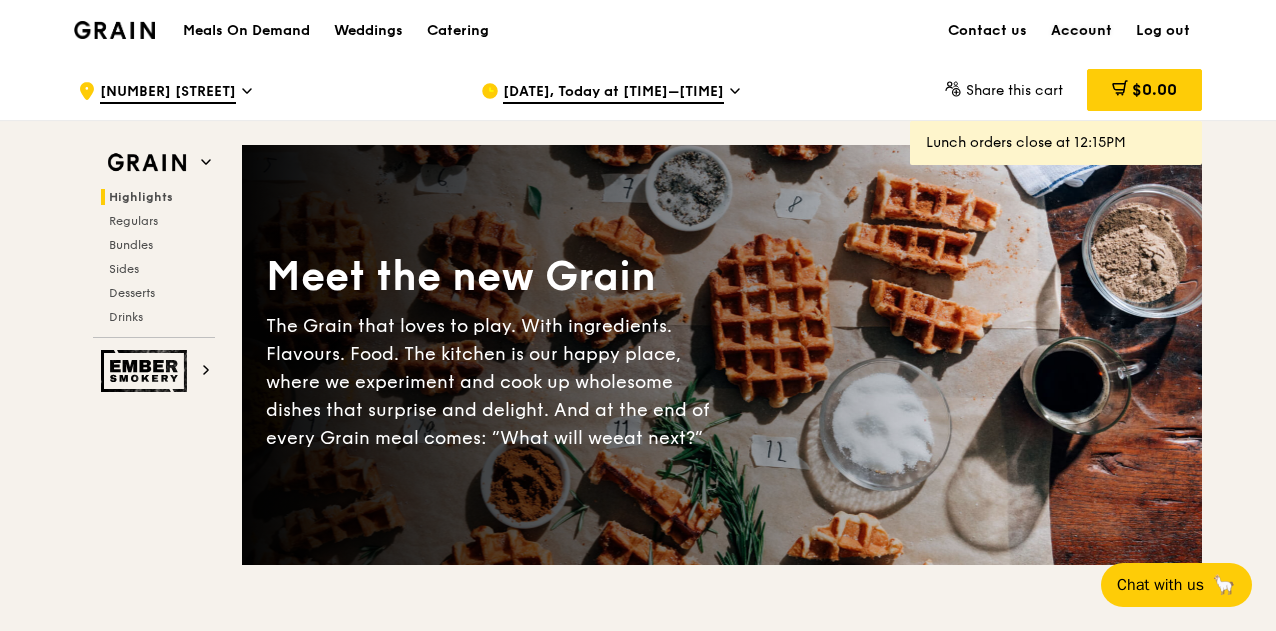 click on "Account" at bounding box center [1081, 31] 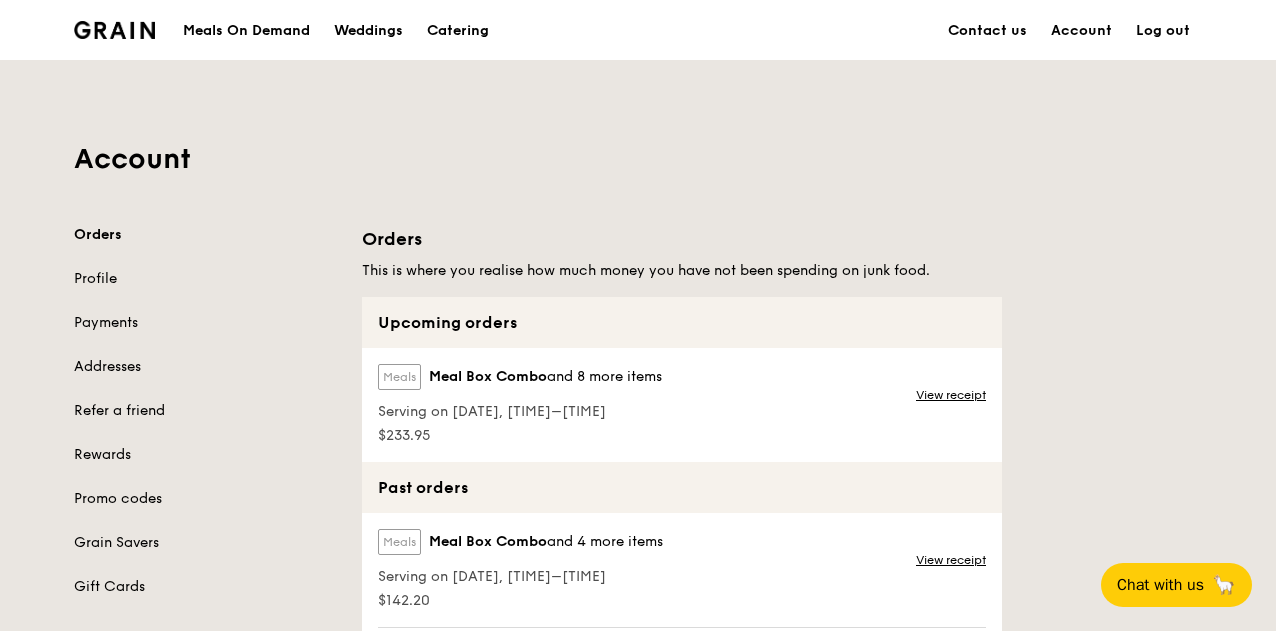 click on "Meals
Meal Box Combo
and 8 more items
Serving on [DATE], [TIME]–[TIME]
[PRICE]
View receipt" at bounding box center [682, 405] 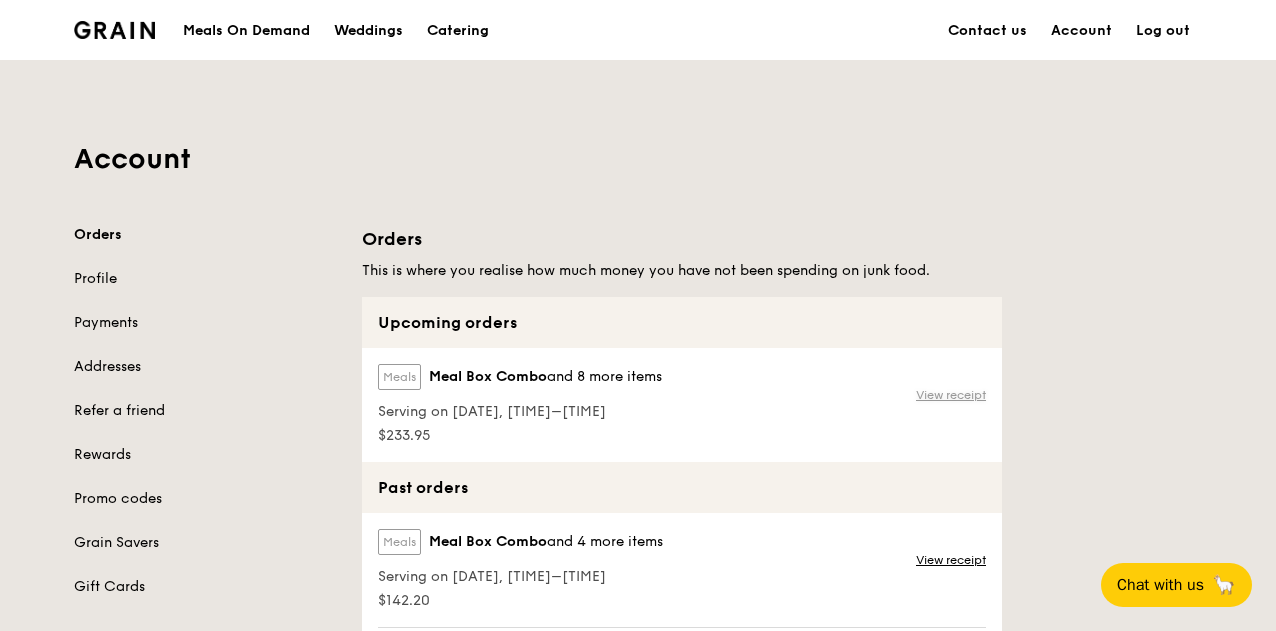 click on "View receipt" at bounding box center [951, 395] 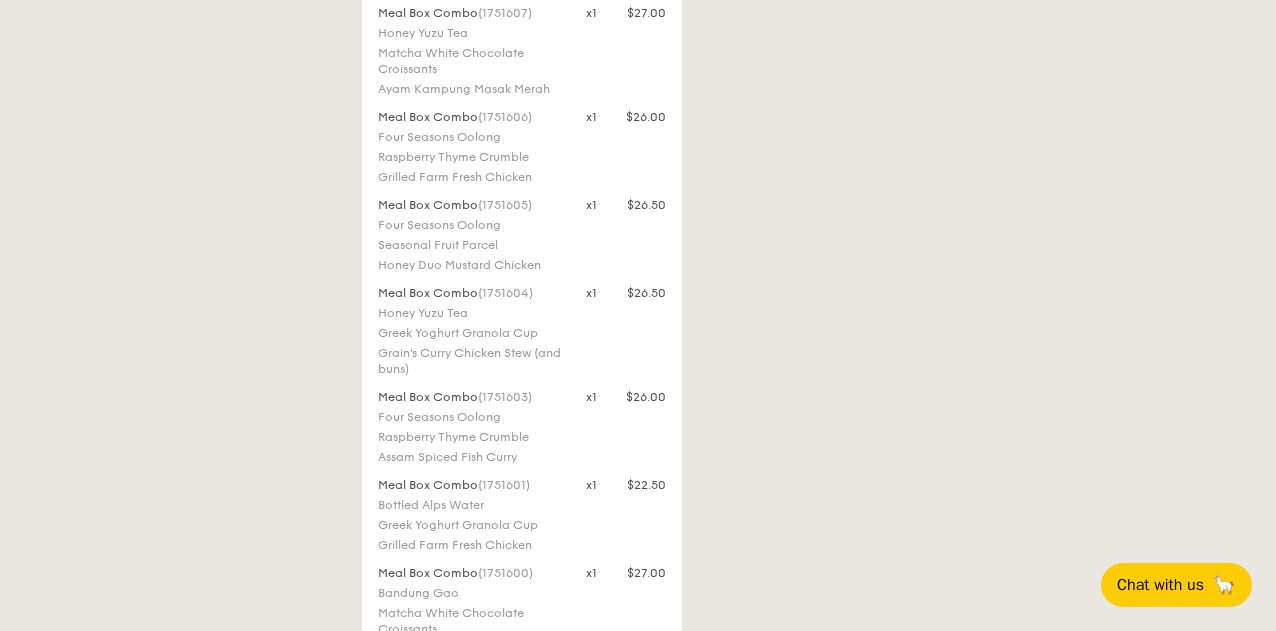 scroll, scrollTop: 700, scrollLeft: 0, axis: vertical 